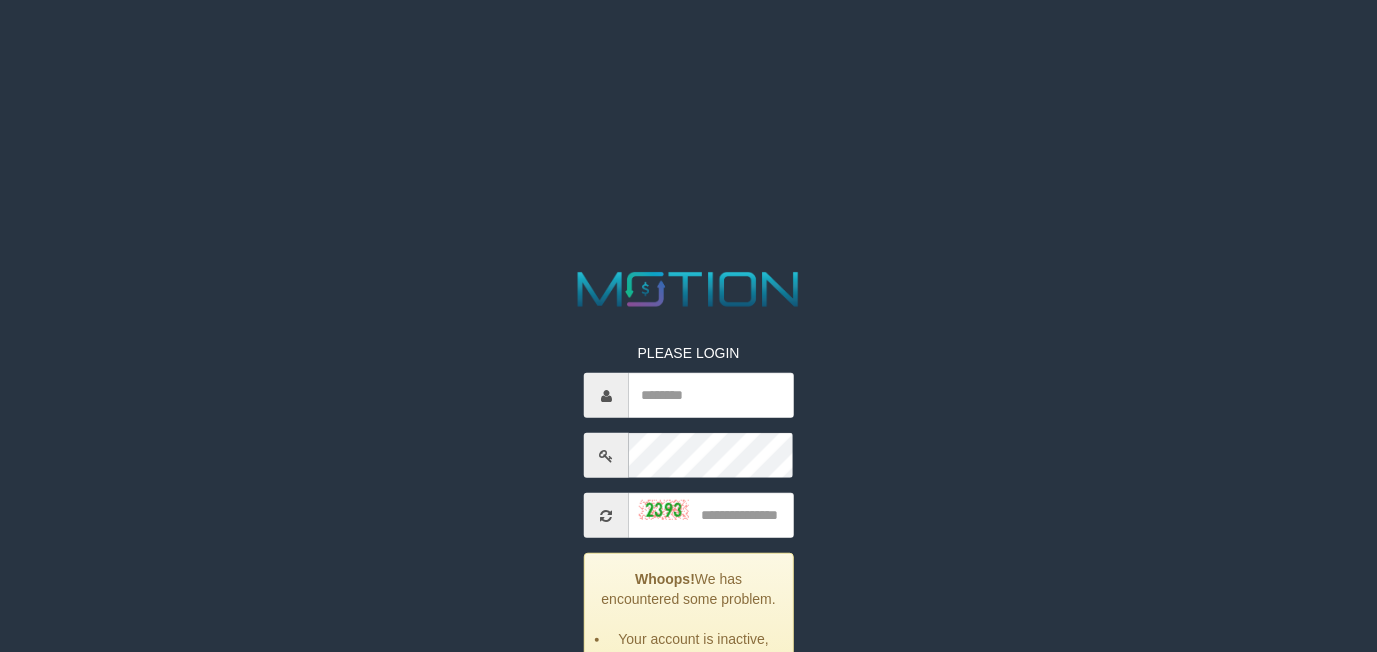 scroll, scrollTop: 0, scrollLeft: 0, axis: both 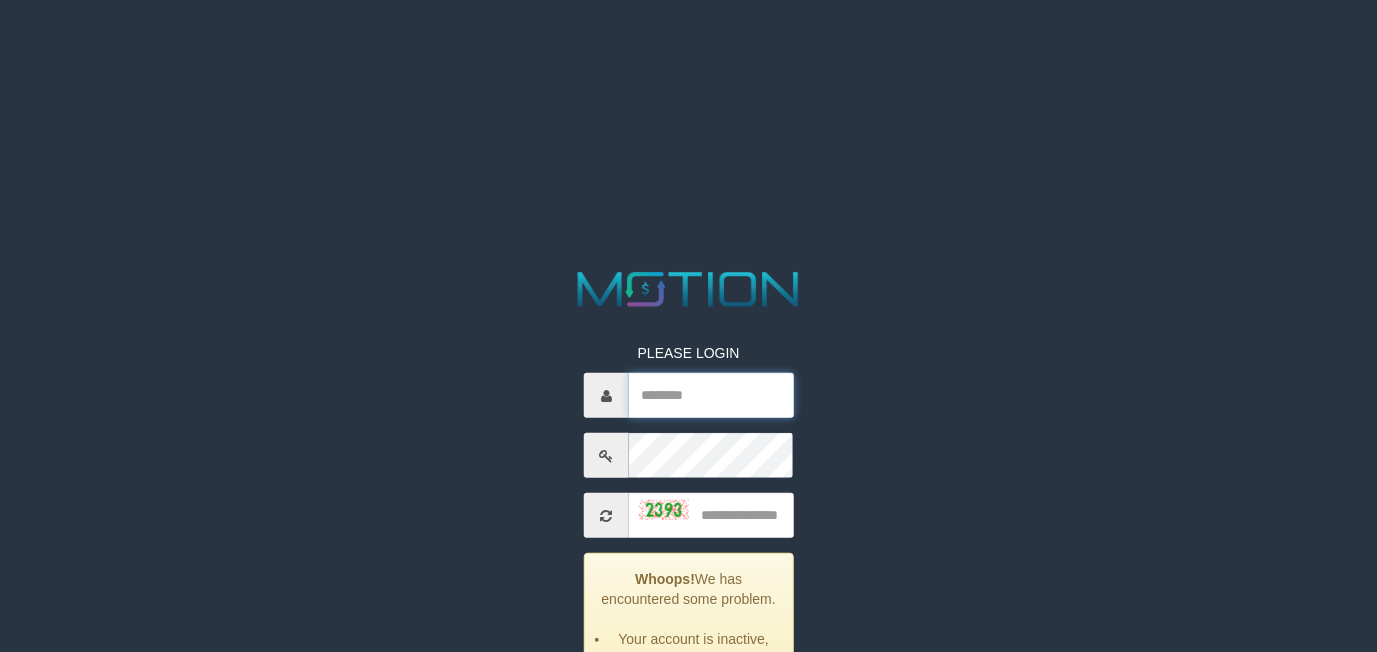 type on "*********" 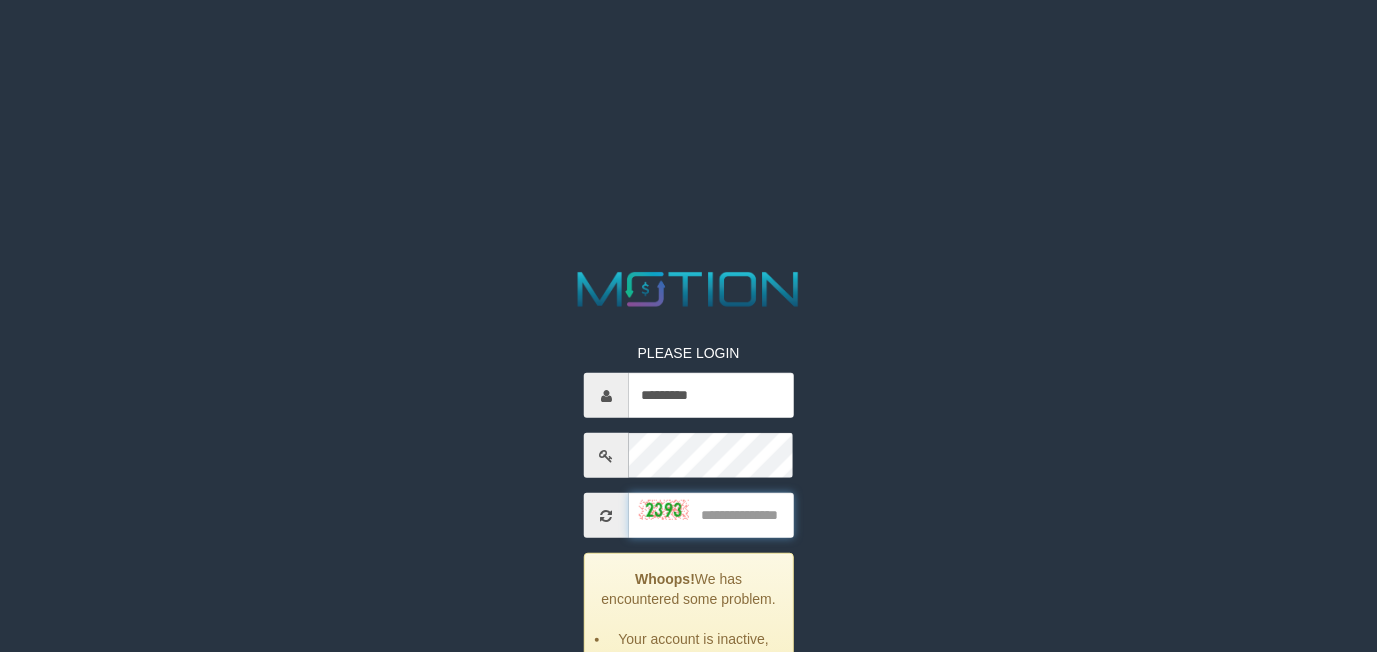 click at bounding box center (711, 515) 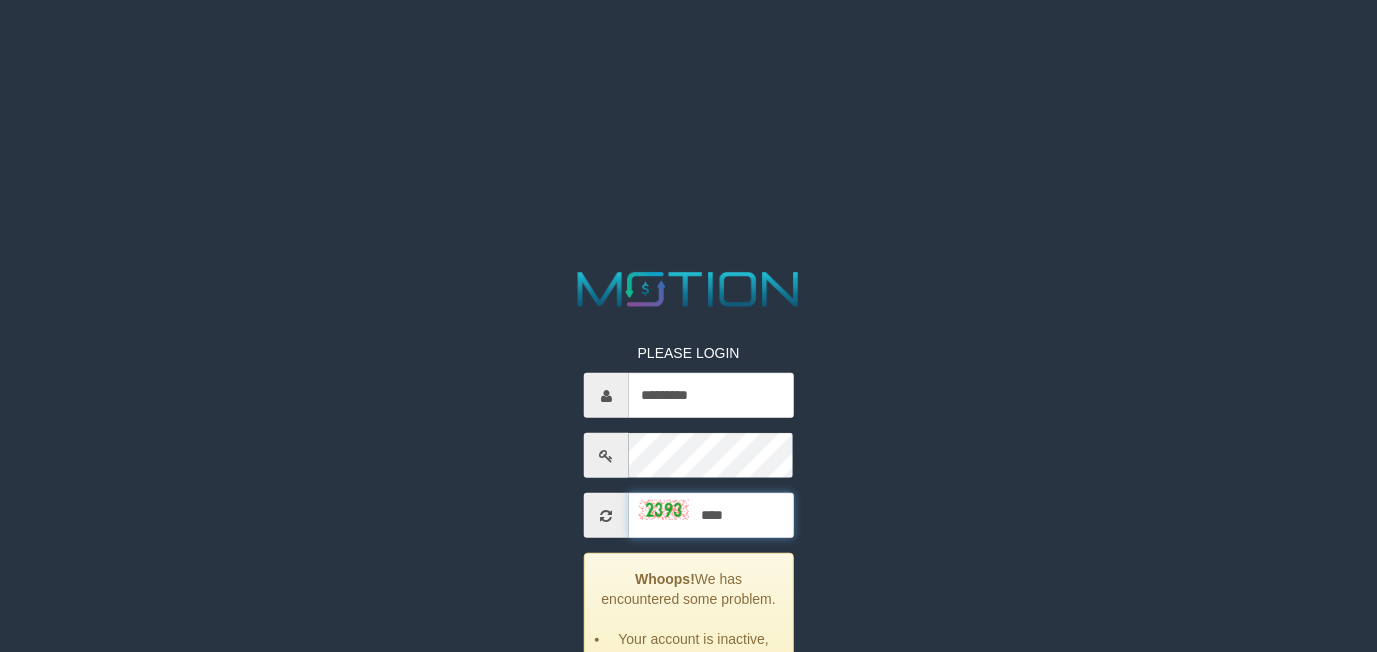 type on "****" 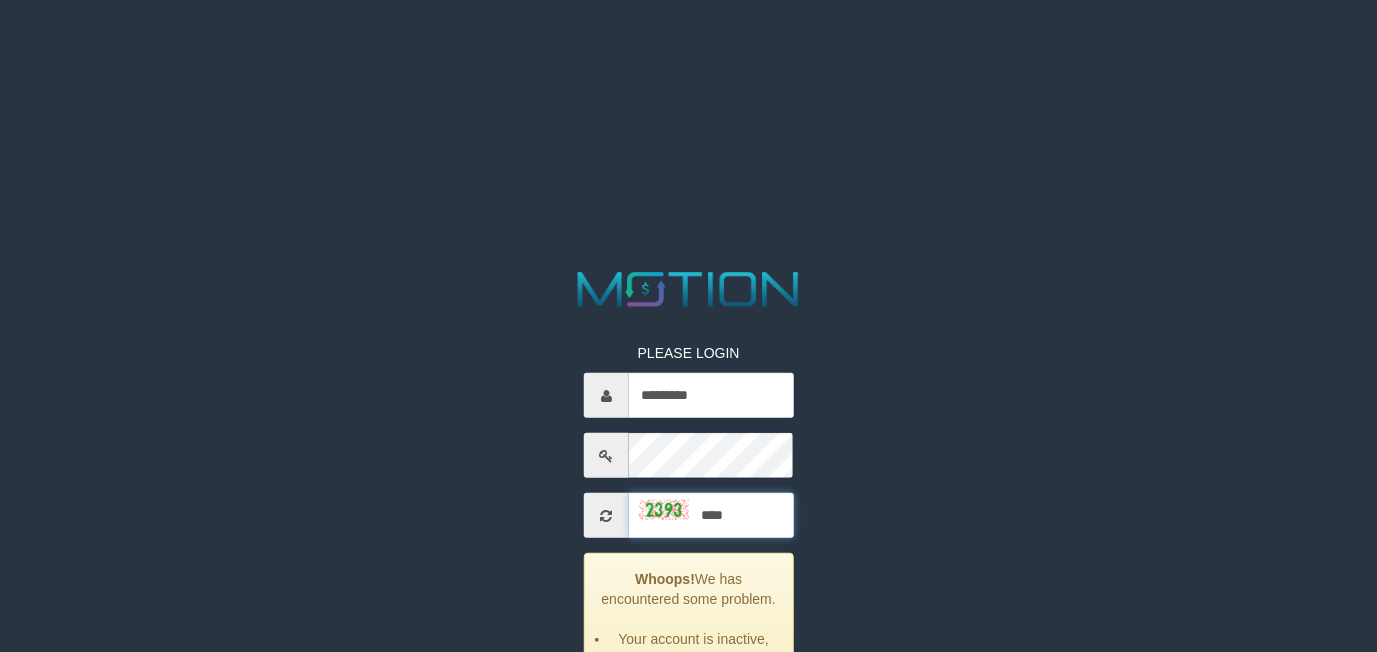 click on "*****" at bounding box center (689, 746) 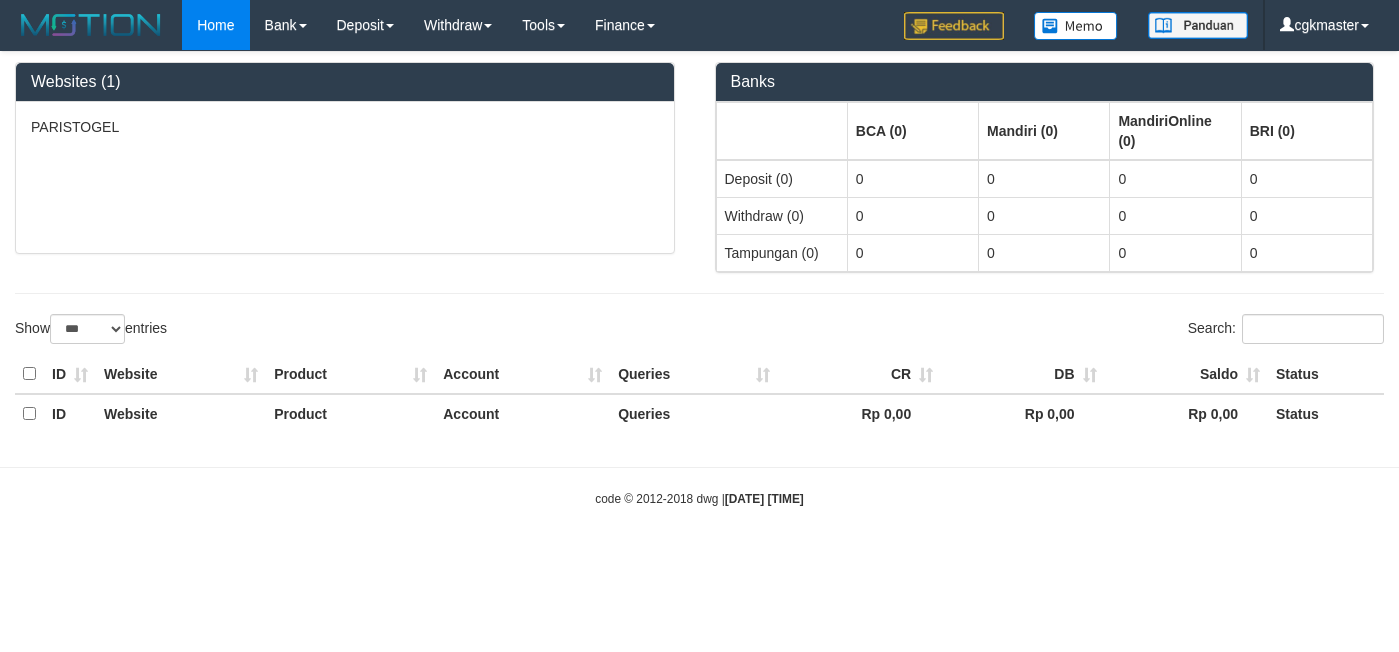 select on "***" 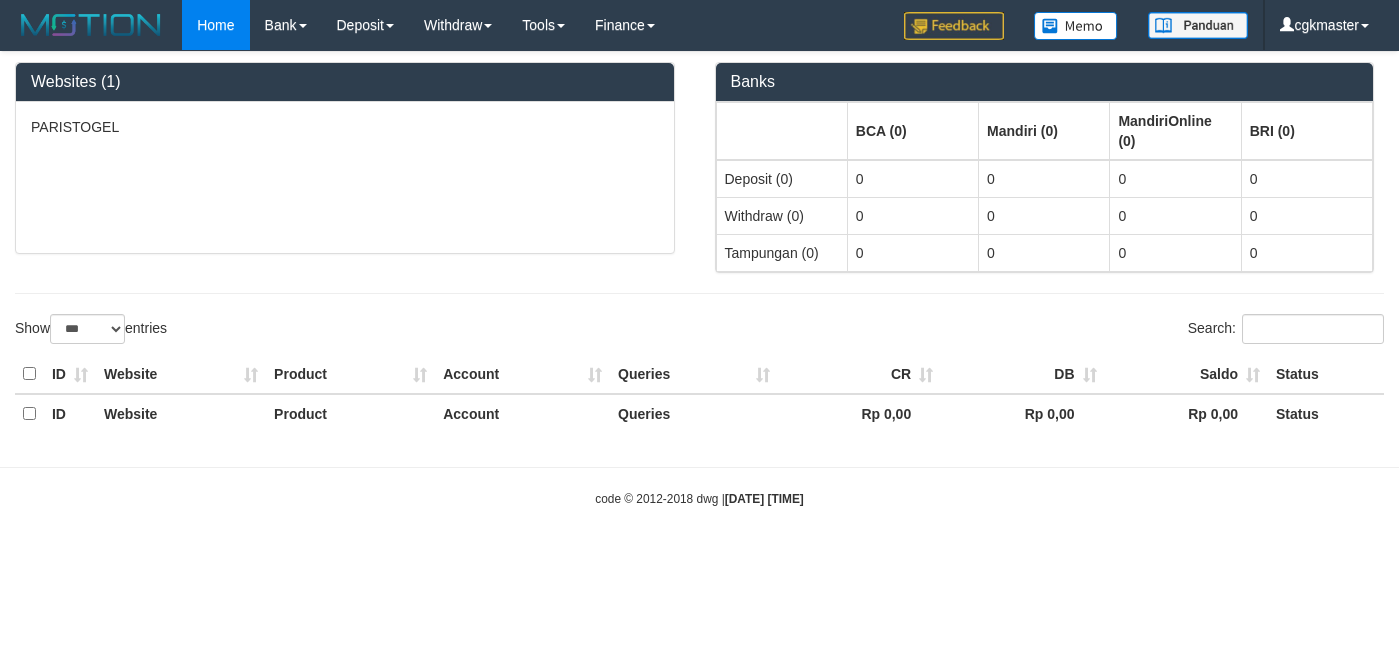 scroll, scrollTop: 0, scrollLeft: 0, axis: both 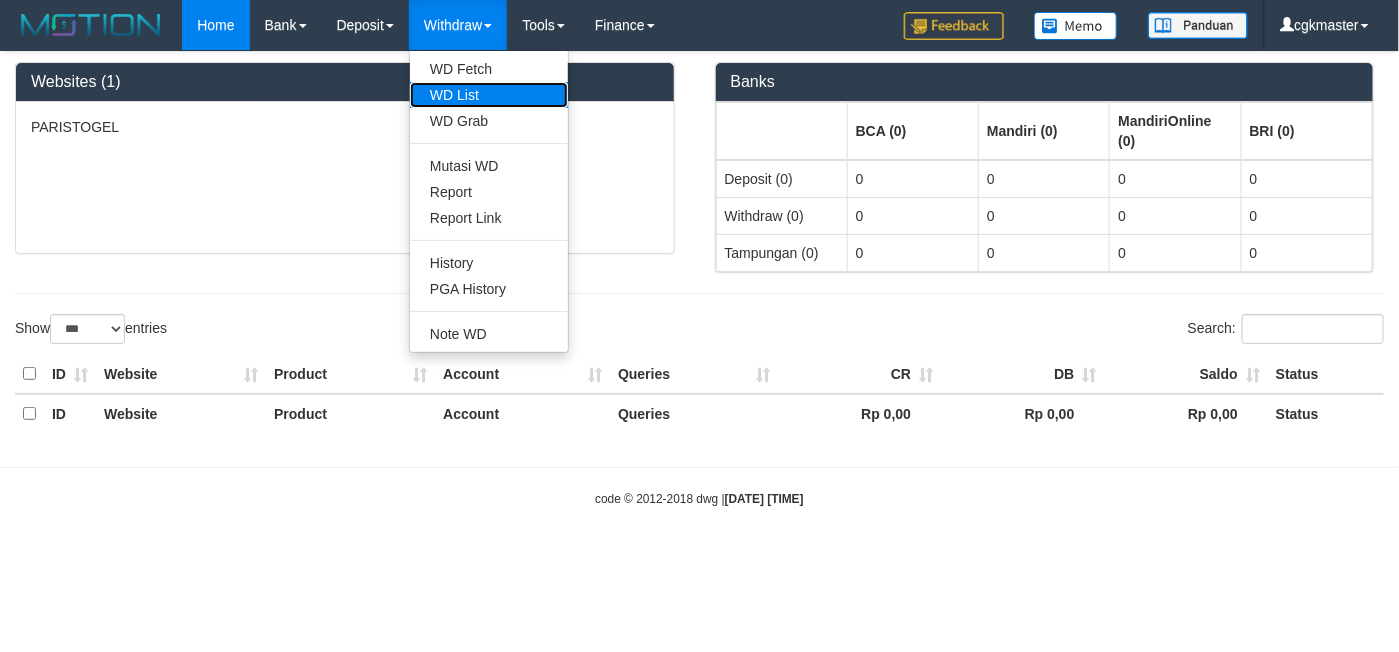 click on "WD List" at bounding box center (489, 95) 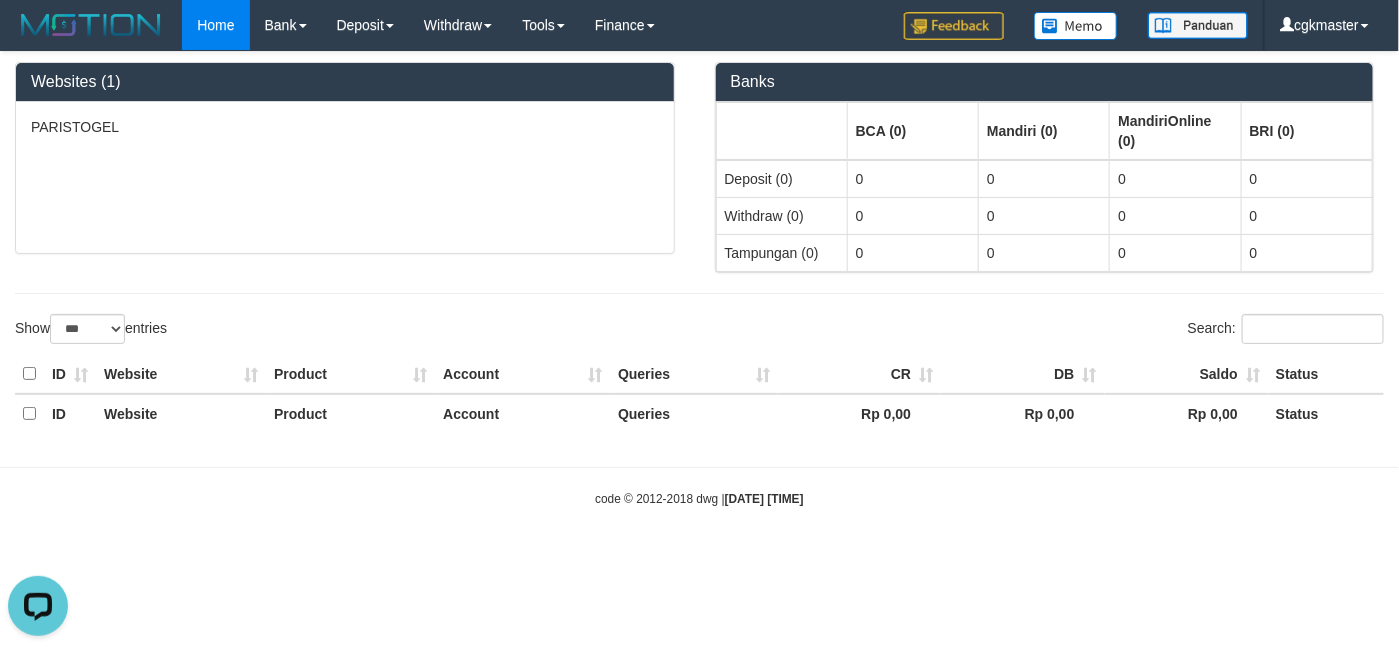 scroll, scrollTop: 0, scrollLeft: 0, axis: both 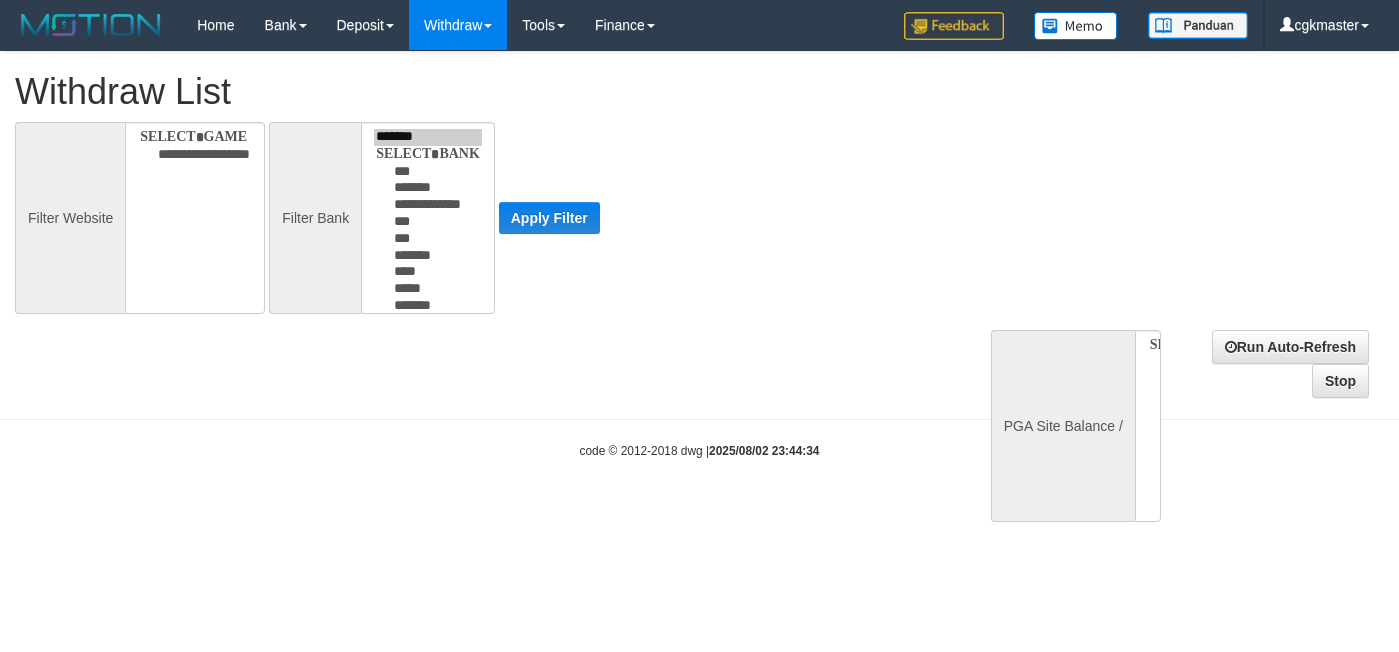 select 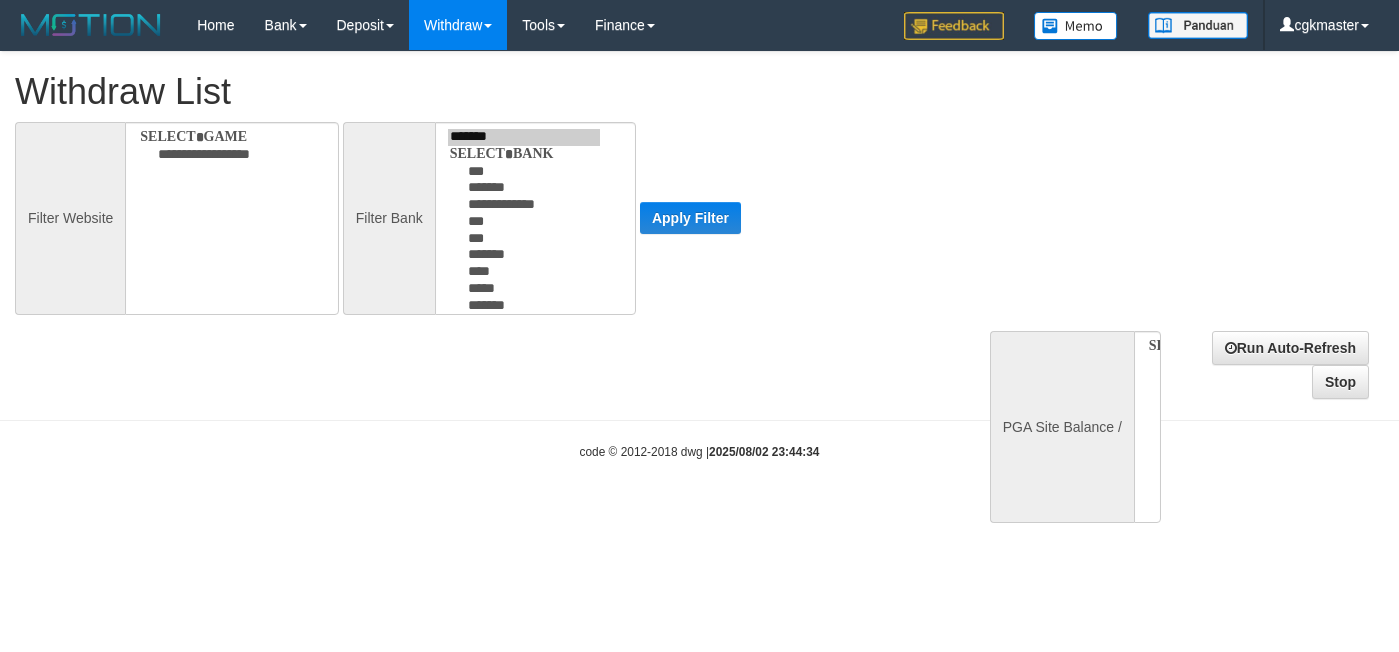 scroll, scrollTop: 0, scrollLeft: 0, axis: both 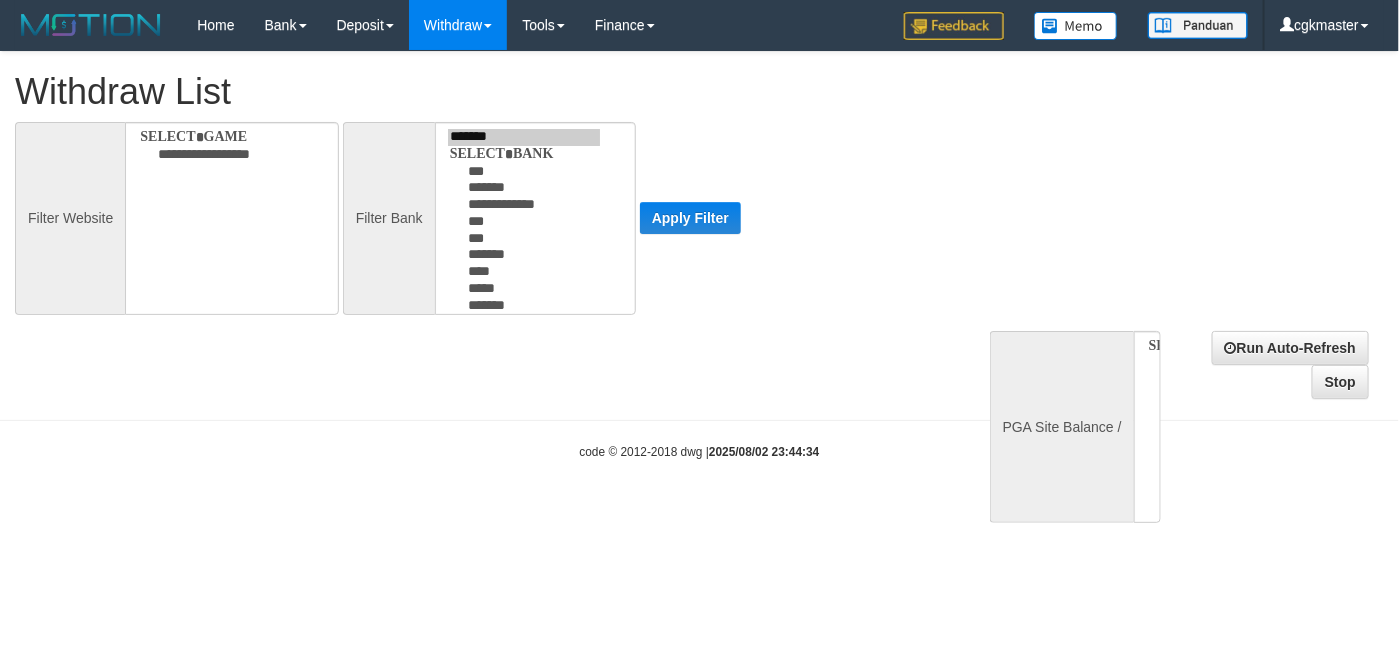 select 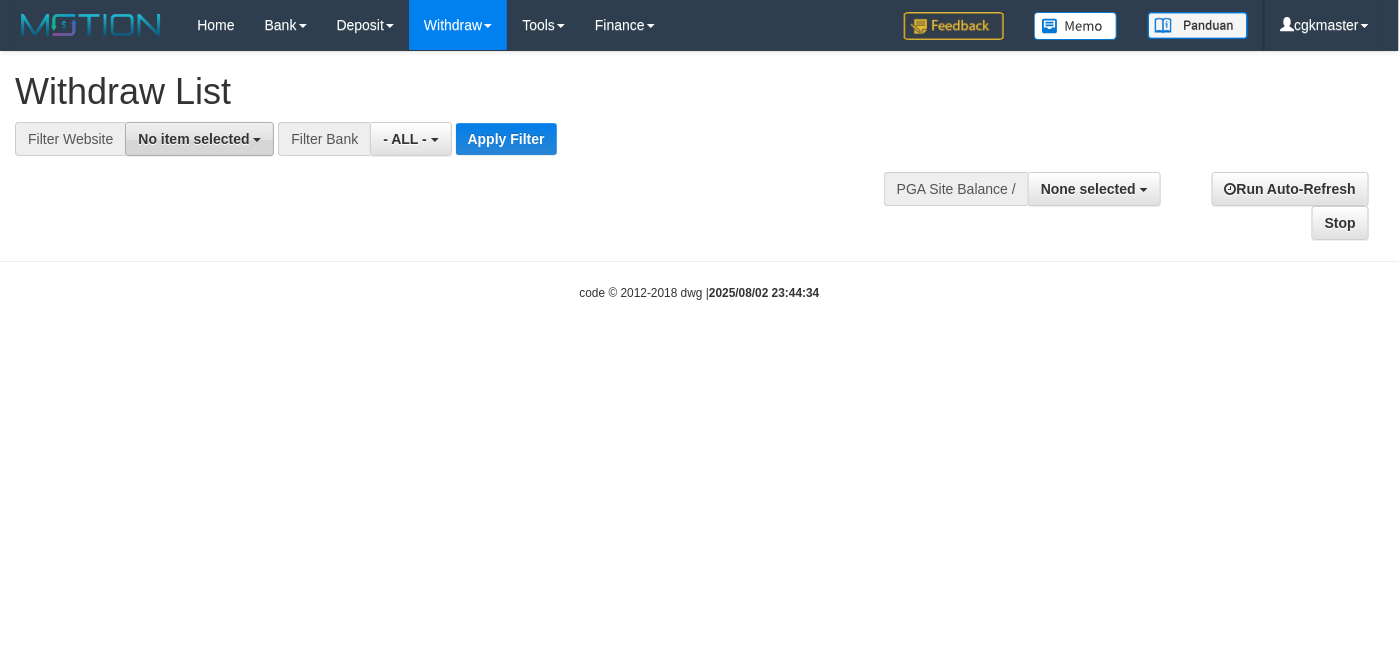 click on "No item selected" at bounding box center [193, 139] 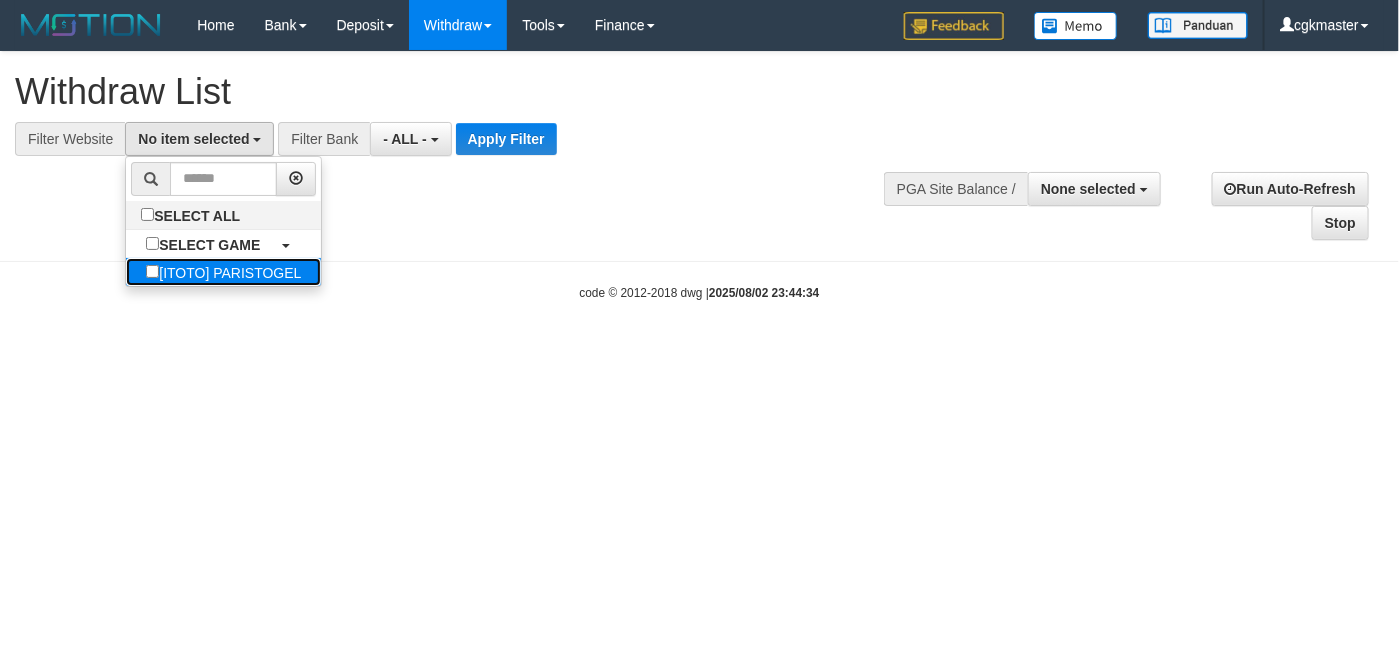 click on "[ITOTO] PARISTOGEL" at bounding box center (223, 272) 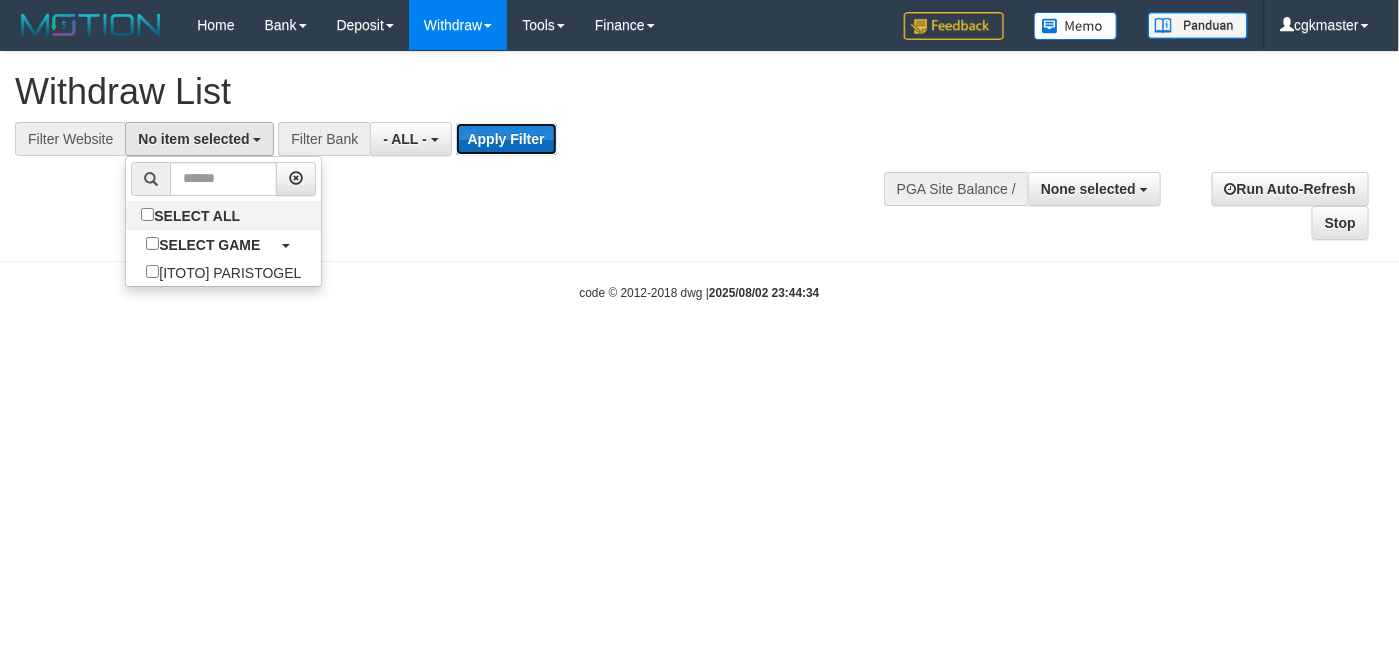 drag, startPoint x: 255, startPoint y: 276, endPoint x: 522, endPoint y: 150, distance: 295.23718 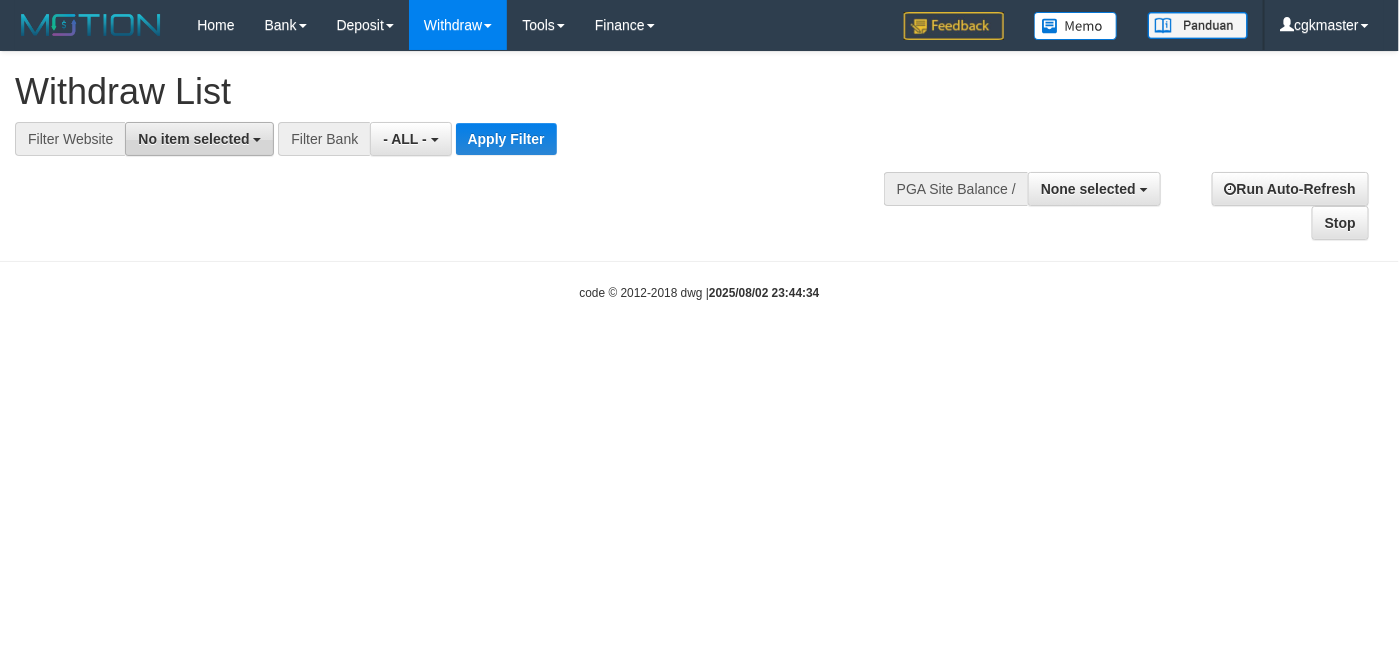 click on "No item selected" at bounding box center (193, 139) 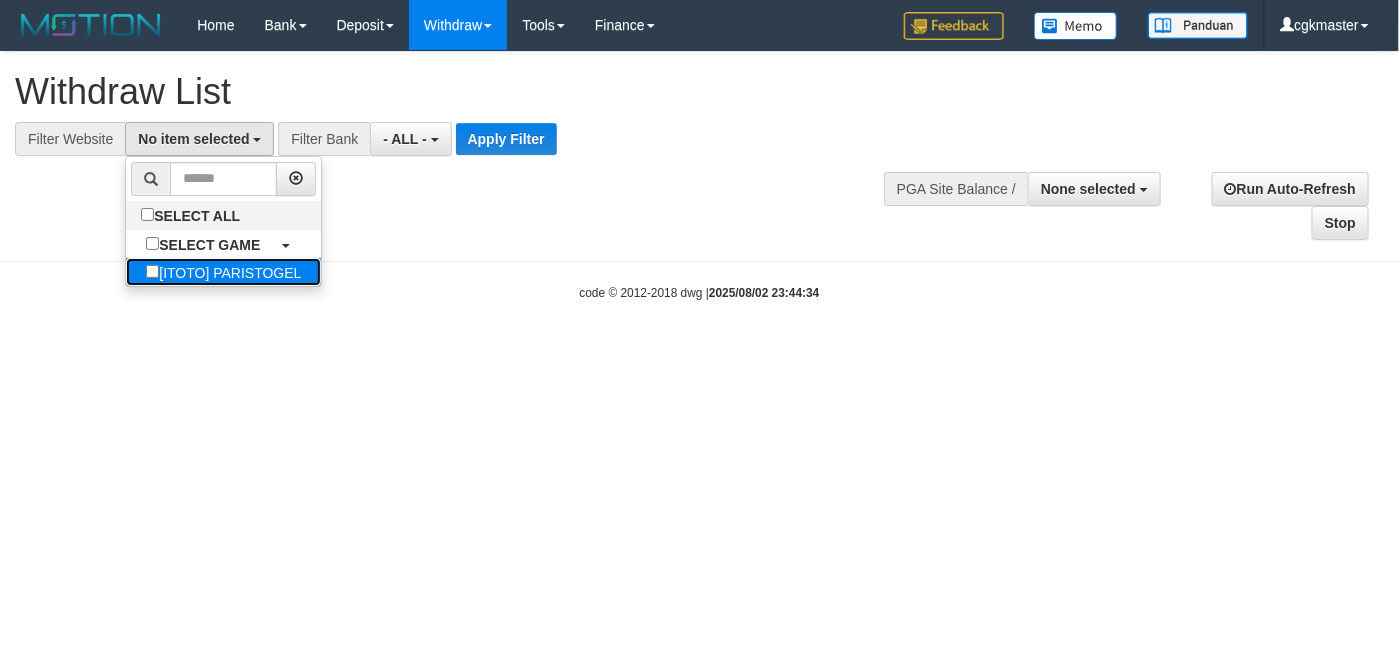 click on "[ITOTO] PARISTOGEL" at bounding box center [223, 272] 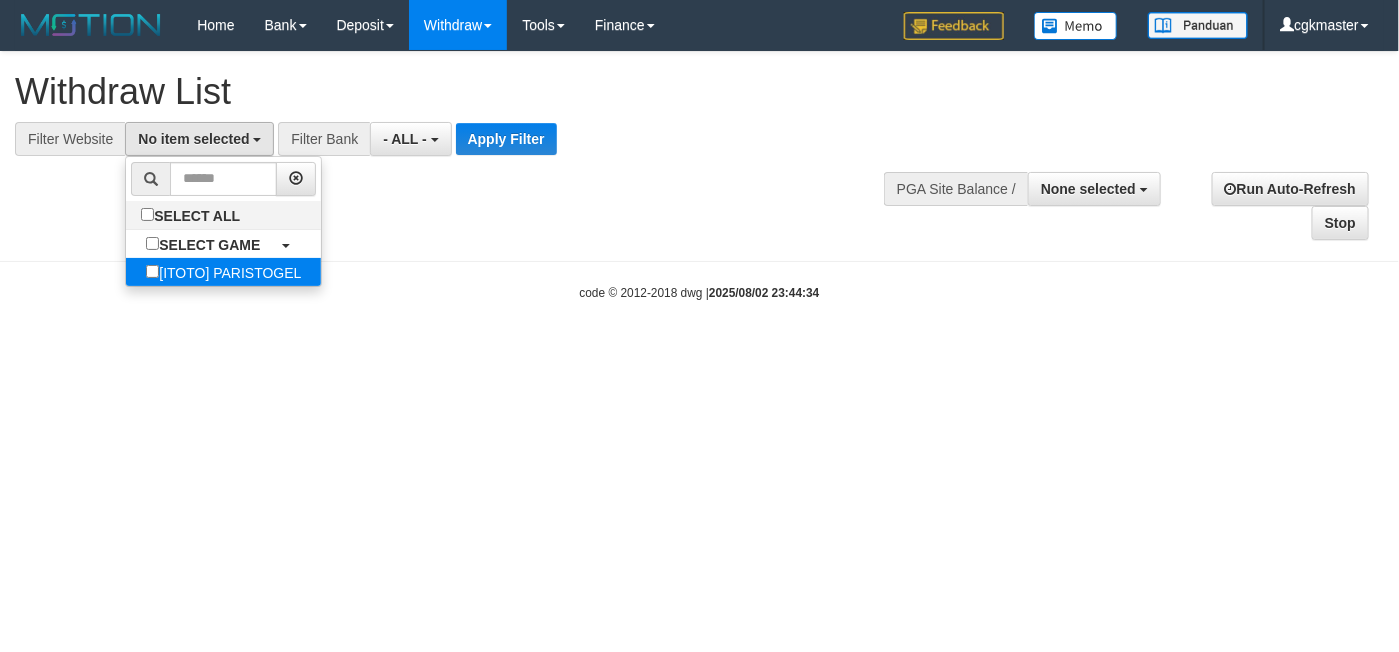 select on "****" 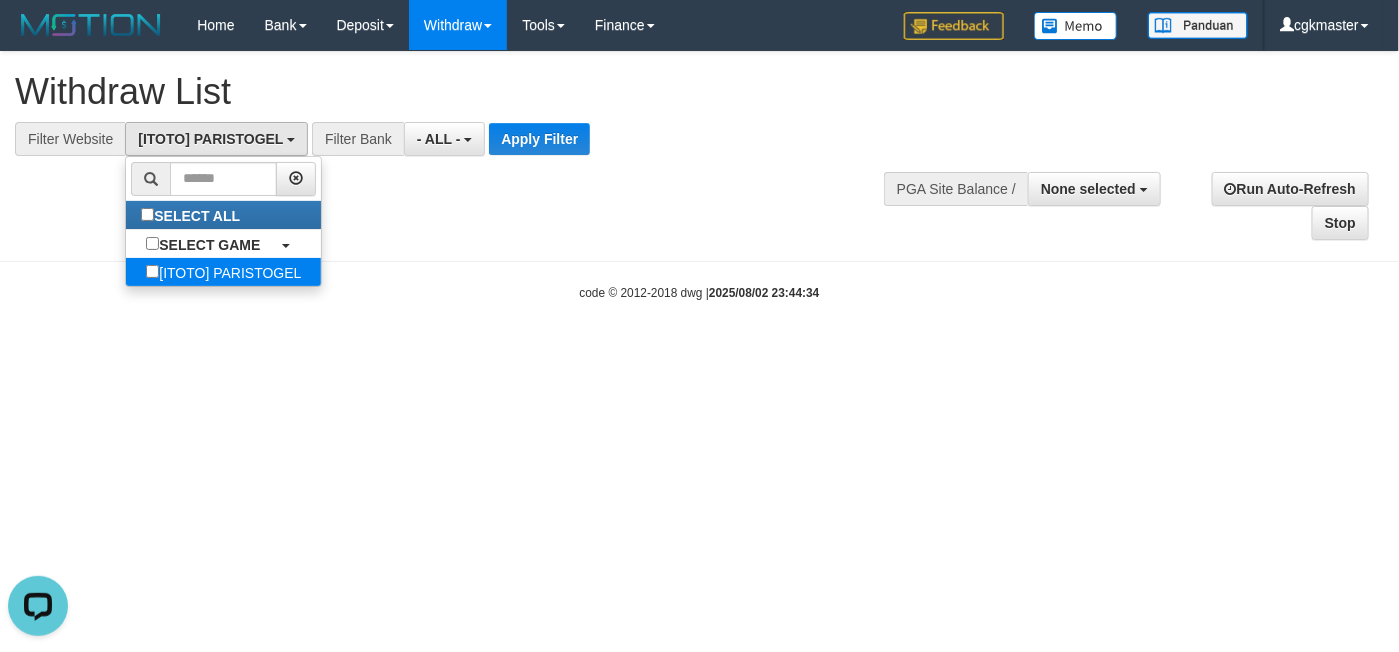 scroll, scrollTop: 0, scrollLeft: 0, axis: both 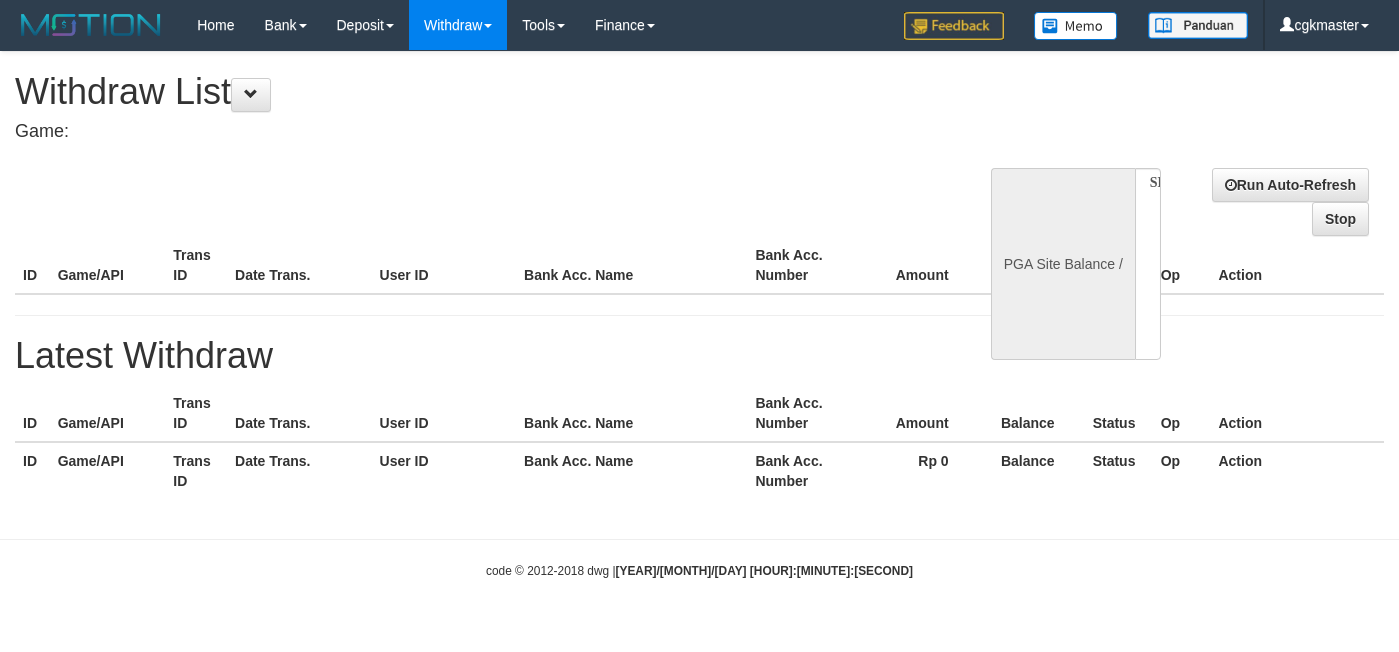 select 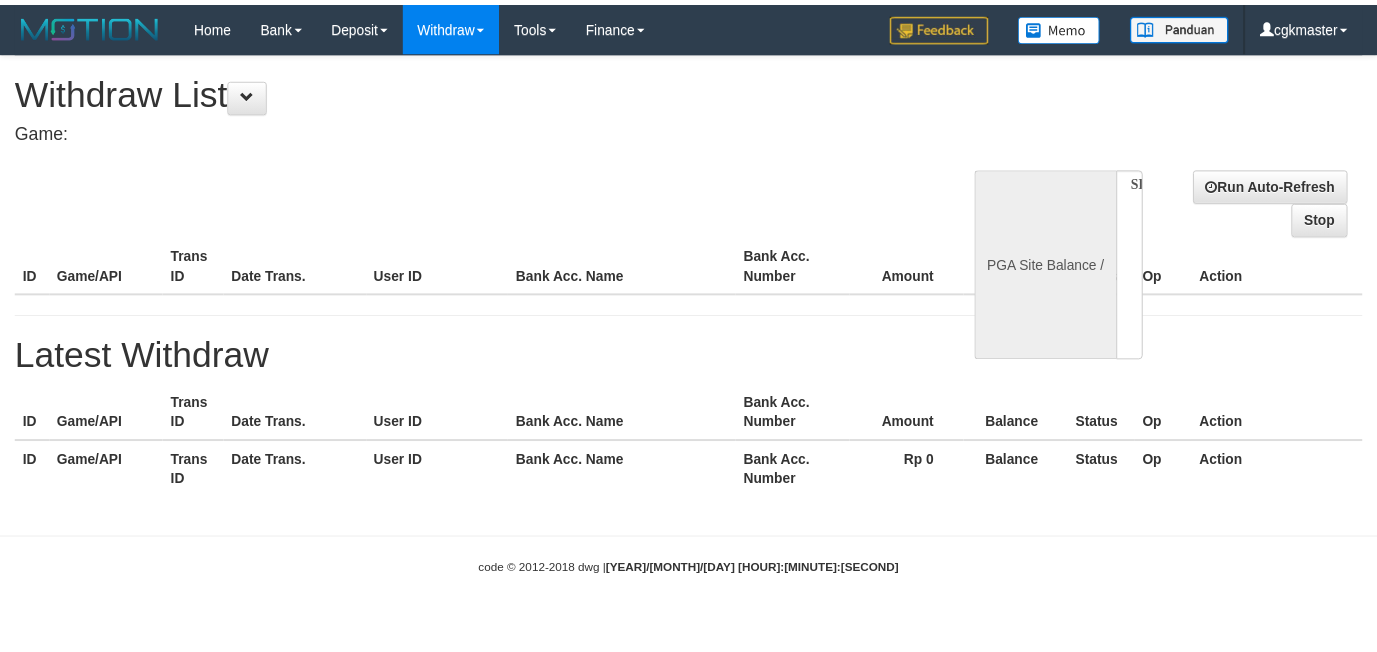 scroll, scrollTop: 0, scrollLeft: 0, axis: both 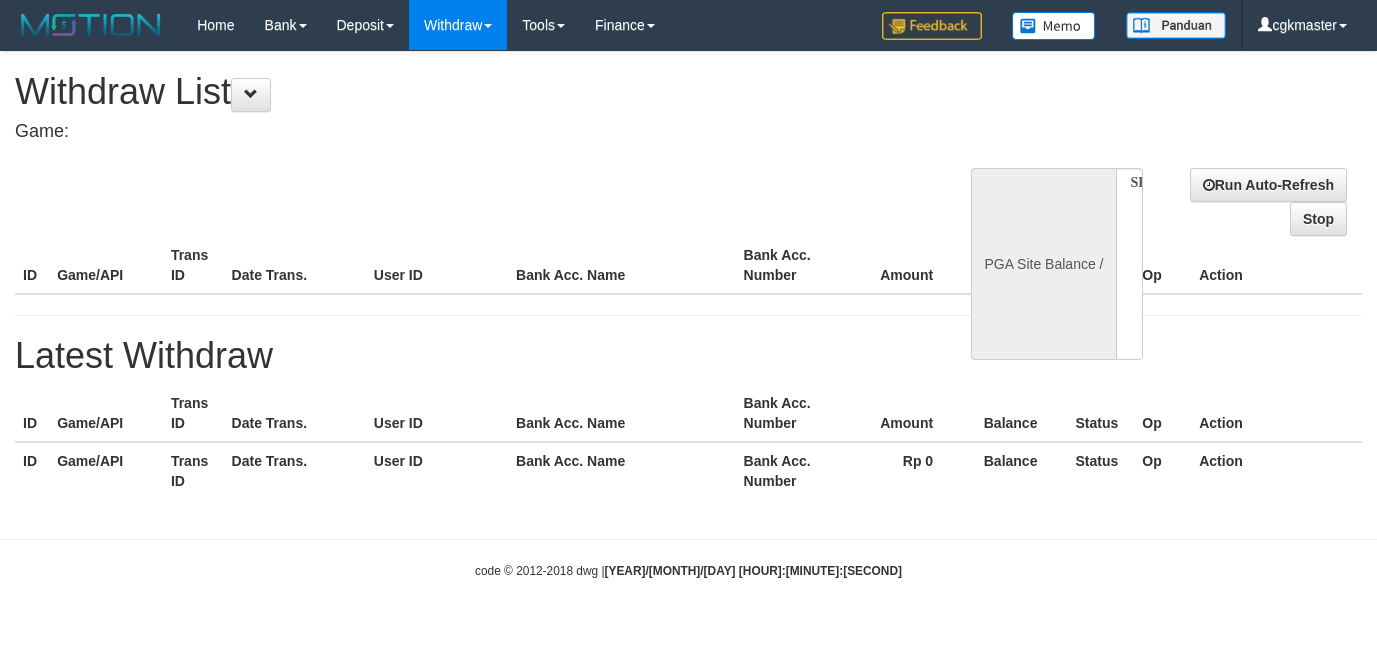 select on "**" 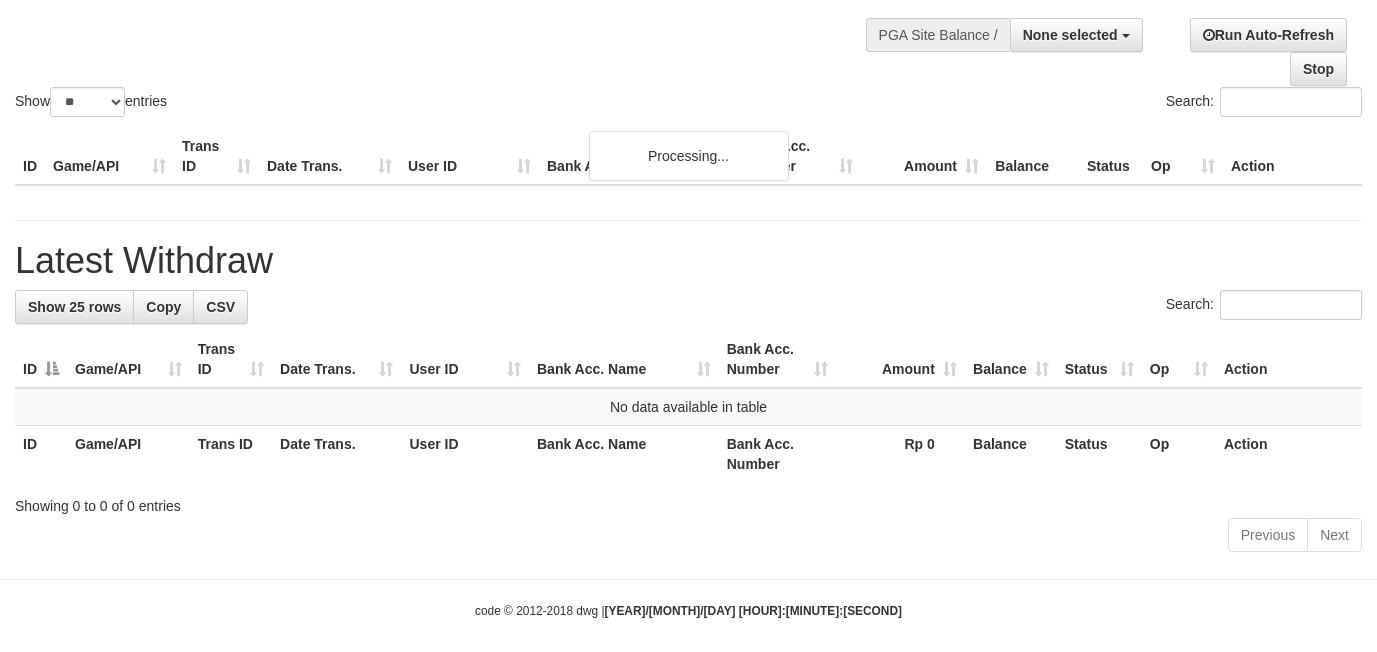 scroll, scrollTop: 0, scrollLeft: 0, axis: both 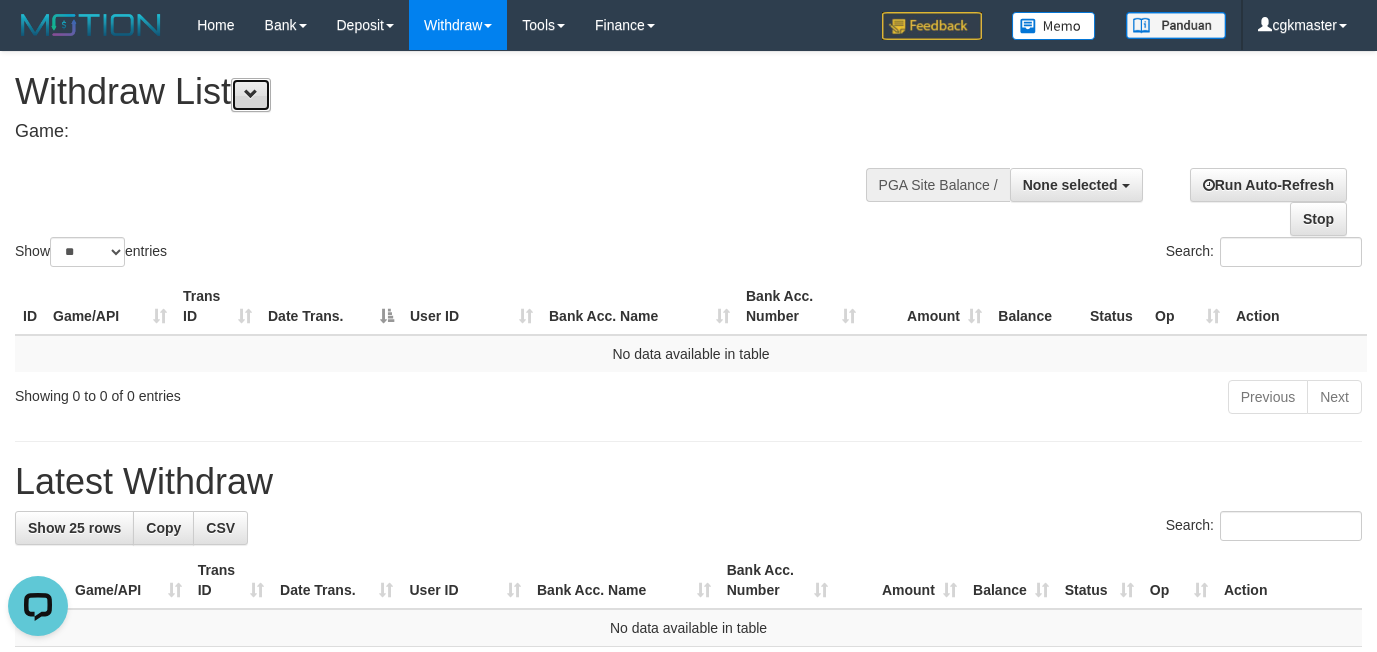 click at bounding box center (251, 95) 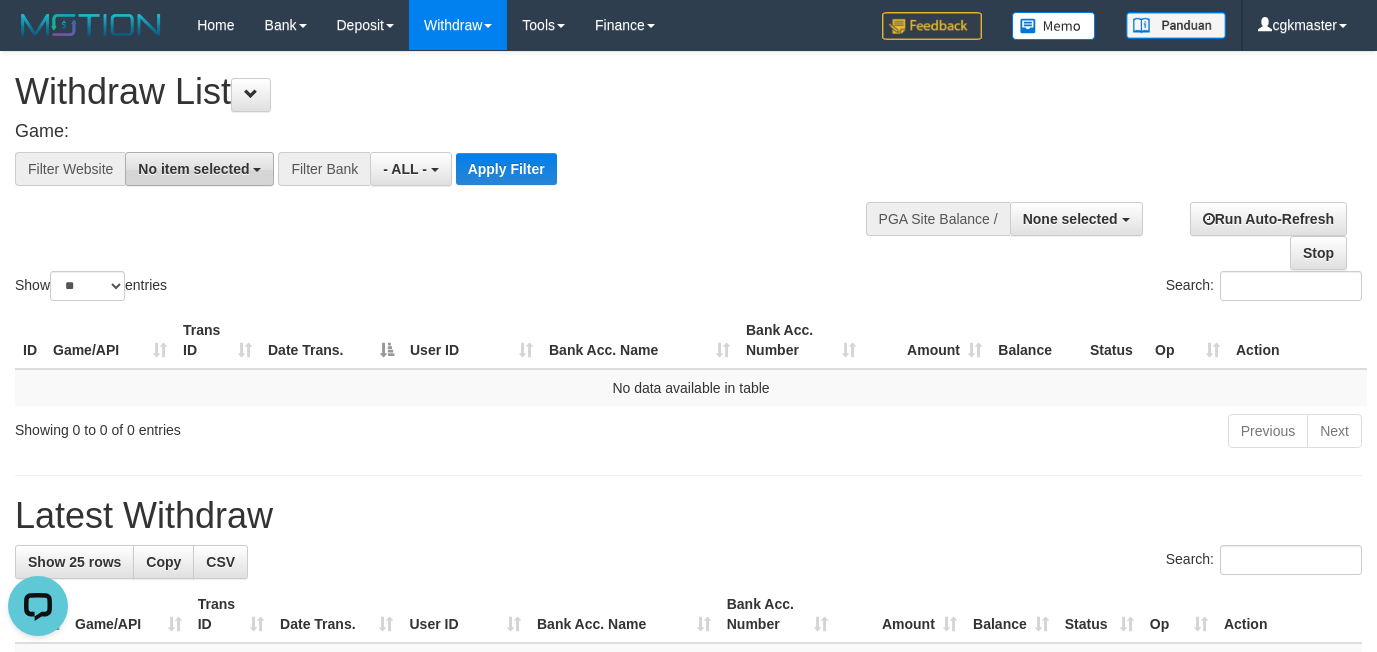 click on "No item selected" at bounding box center (193, 169) 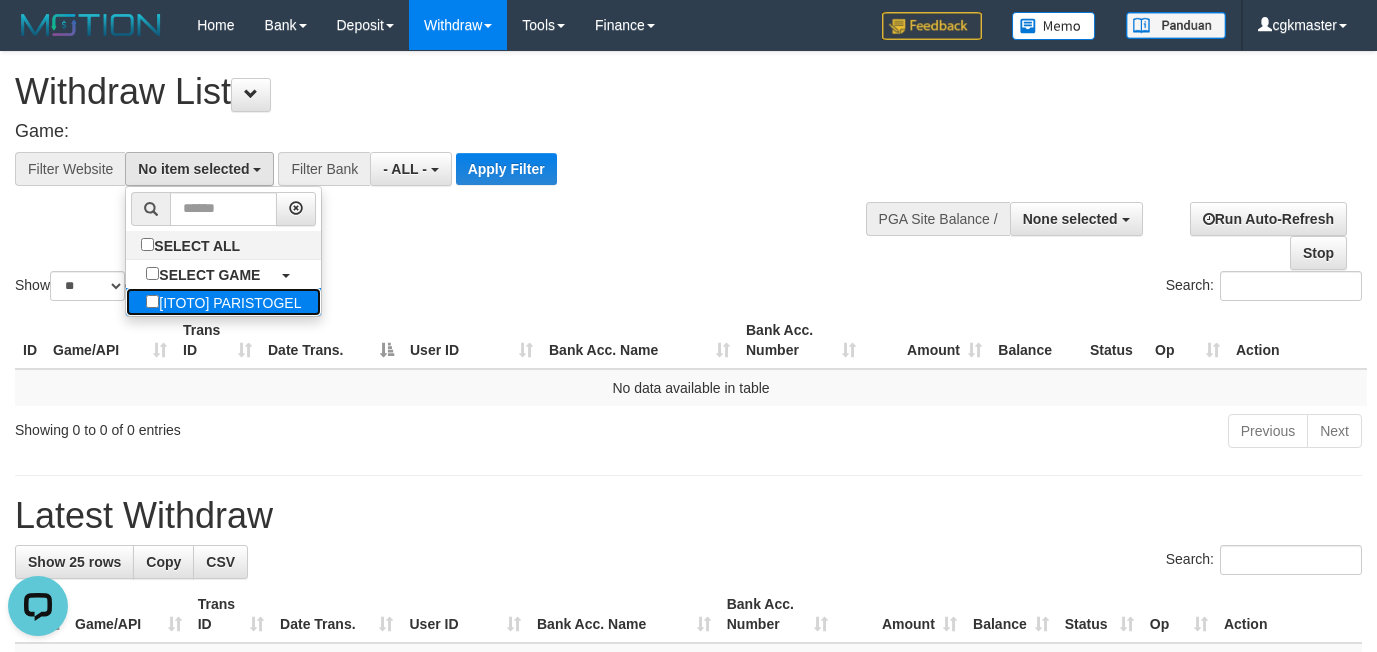 click on "[ITOTO] PARISTOGEL" at bounding box center [223, 302] 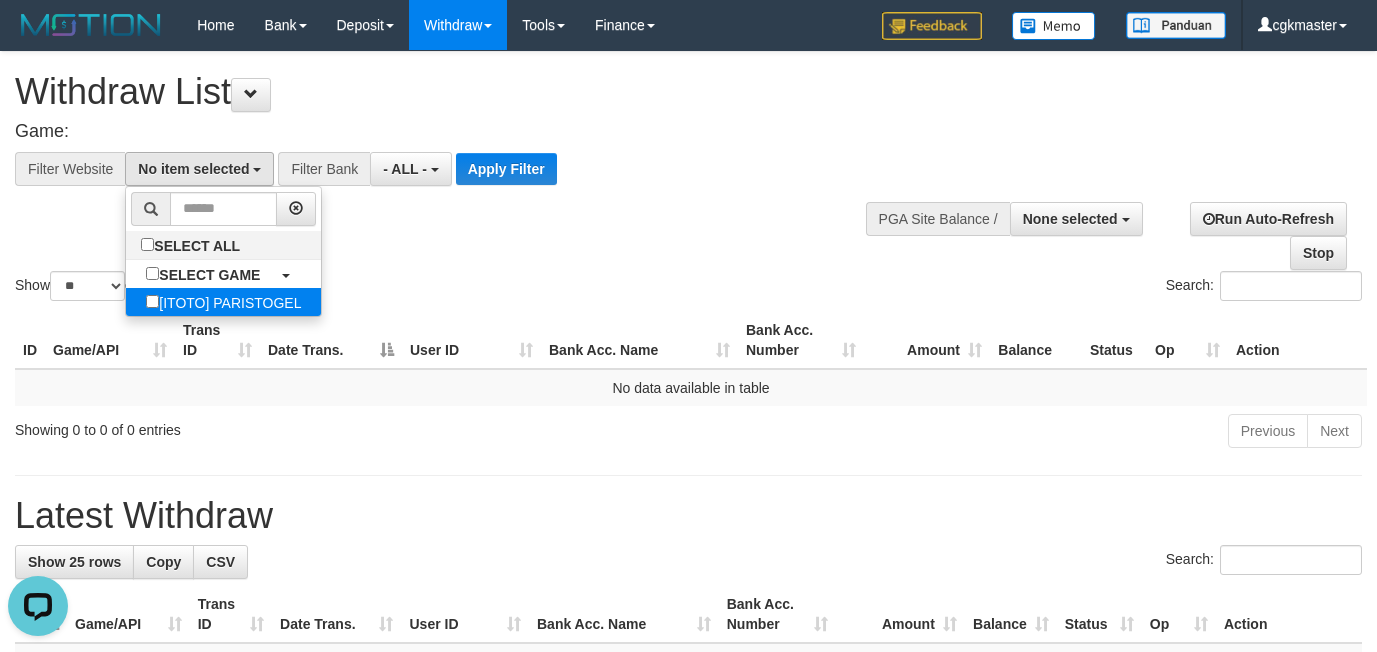 select on "****" 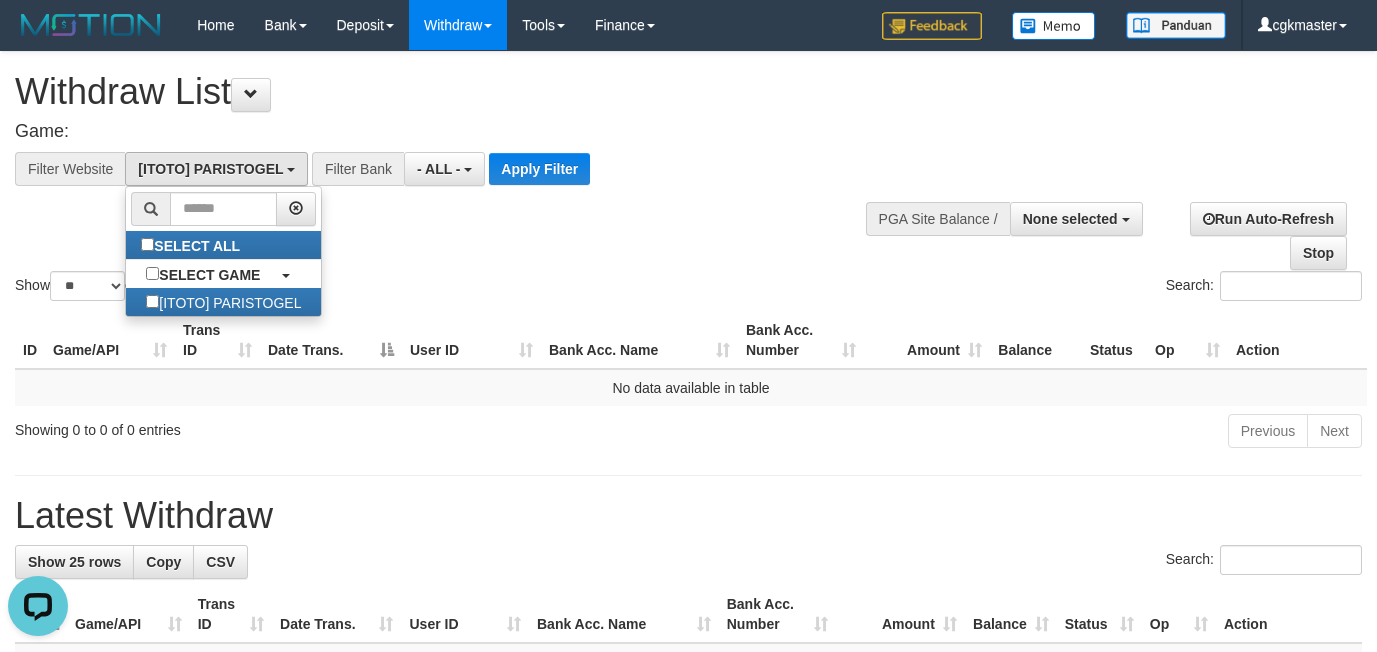 scroll, scrollTop: 18, scrollLeft: 0, axis: vertical 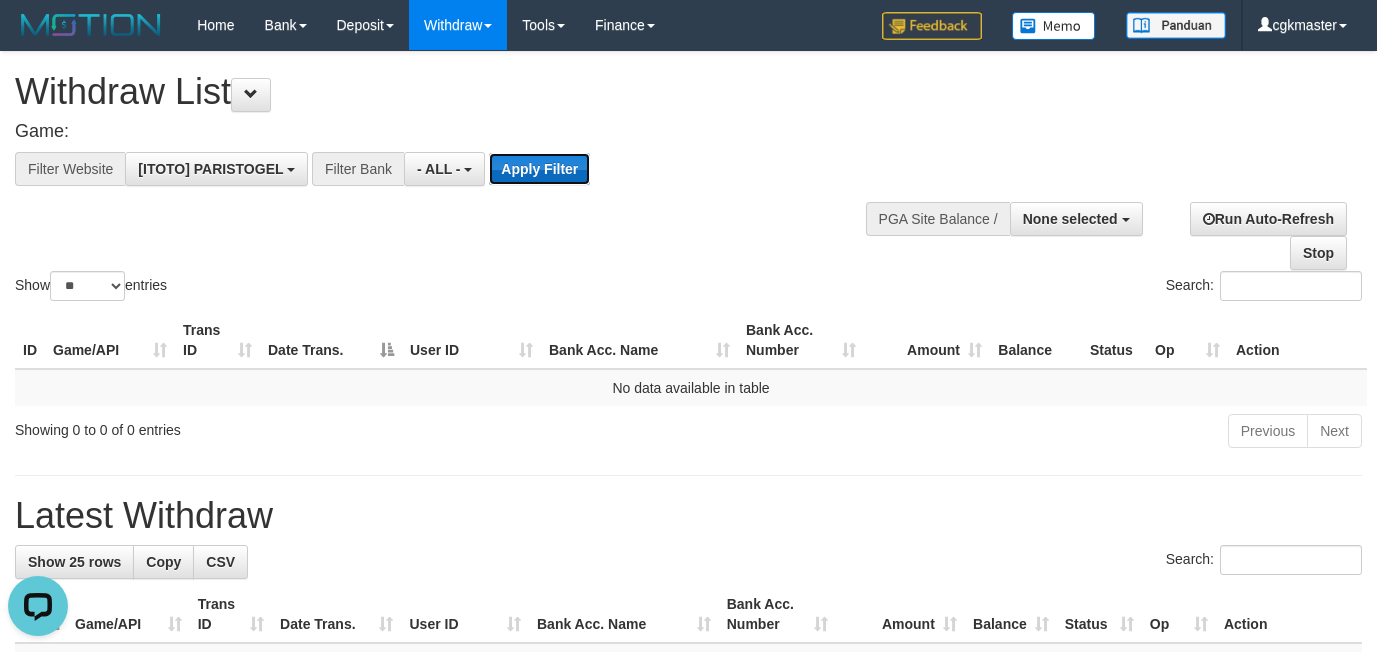 click on "Apply Filter" at bounding box center (539, 169) 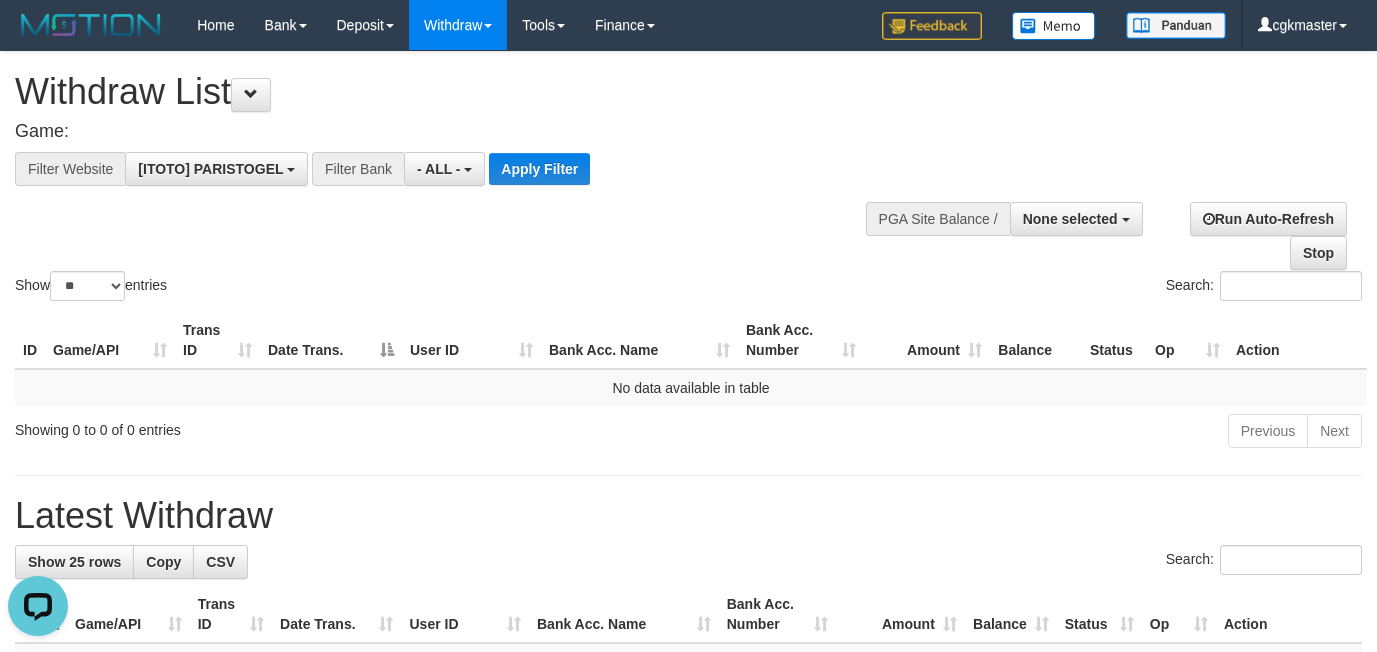 click on "Game:" at bounding box center (456, 132) 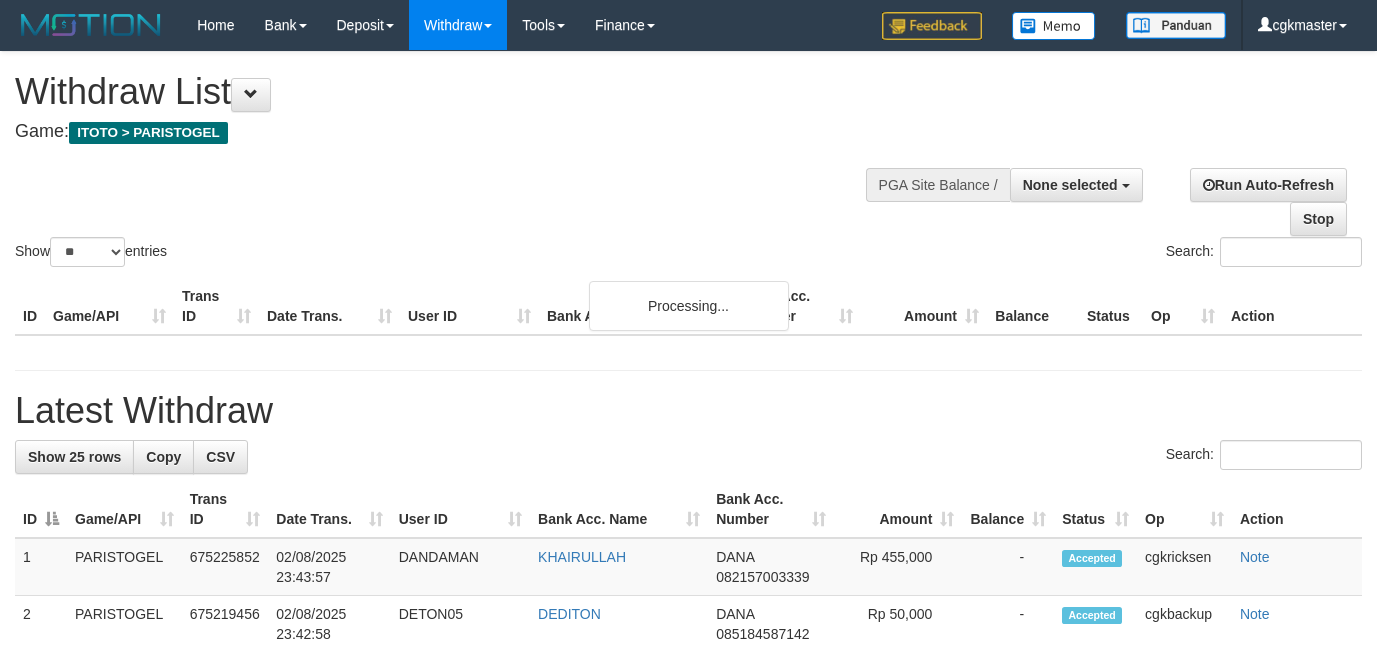 select 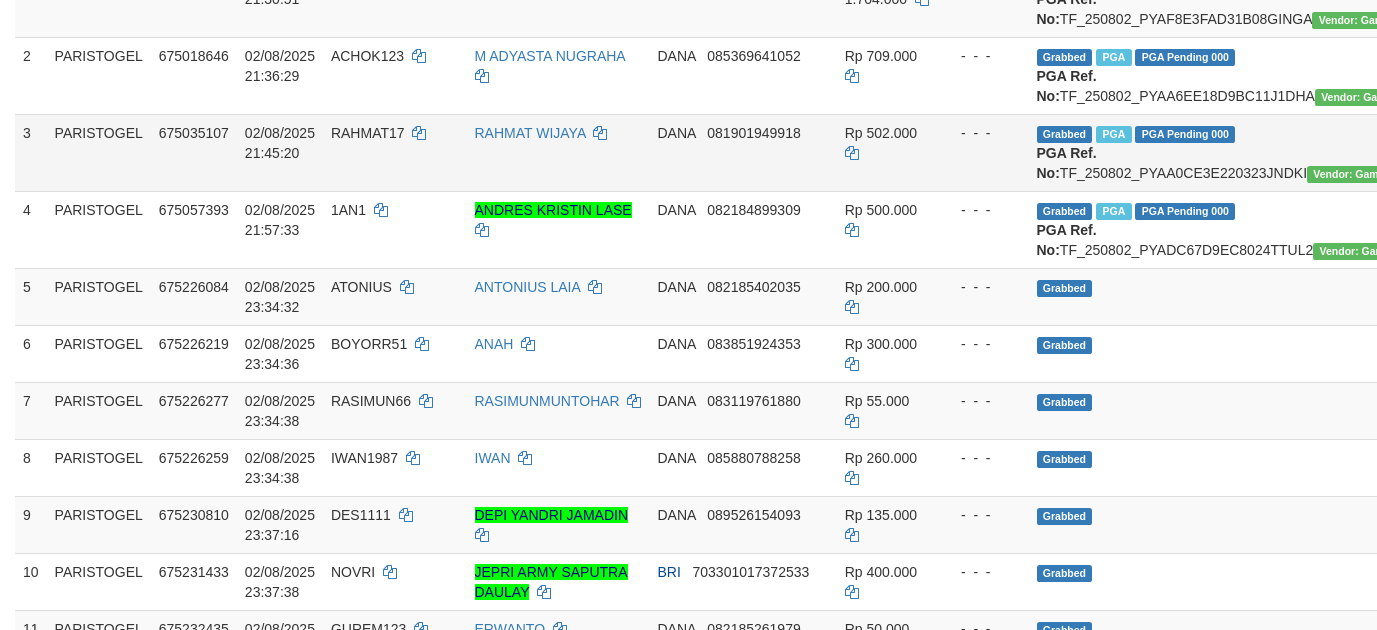 scroll, scrollTop: 450, scrollLeft: 0, axis: vertical 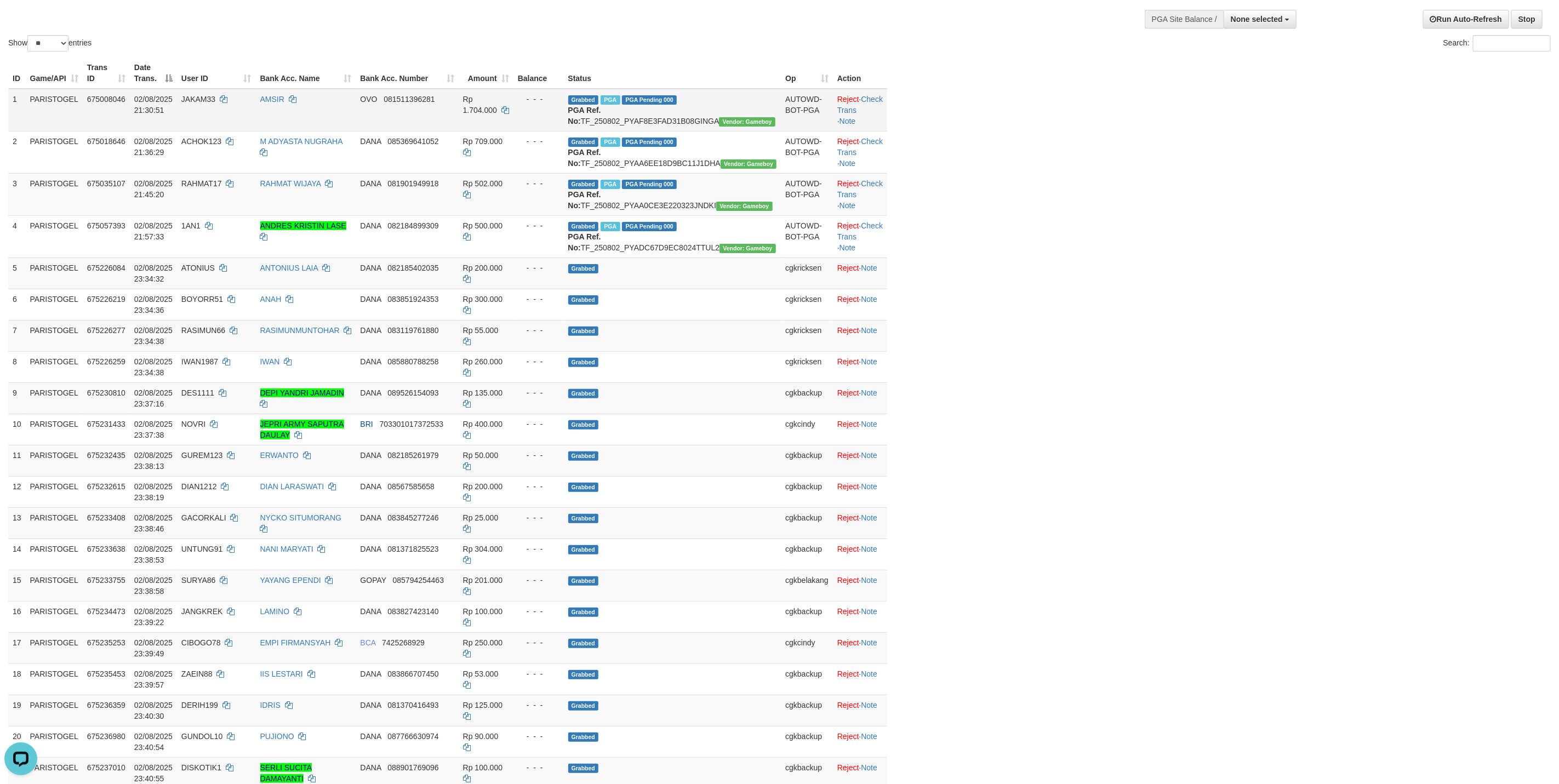 click on "Reject ·    Check Trans    ·    Note" at bounding box center [860, 110] 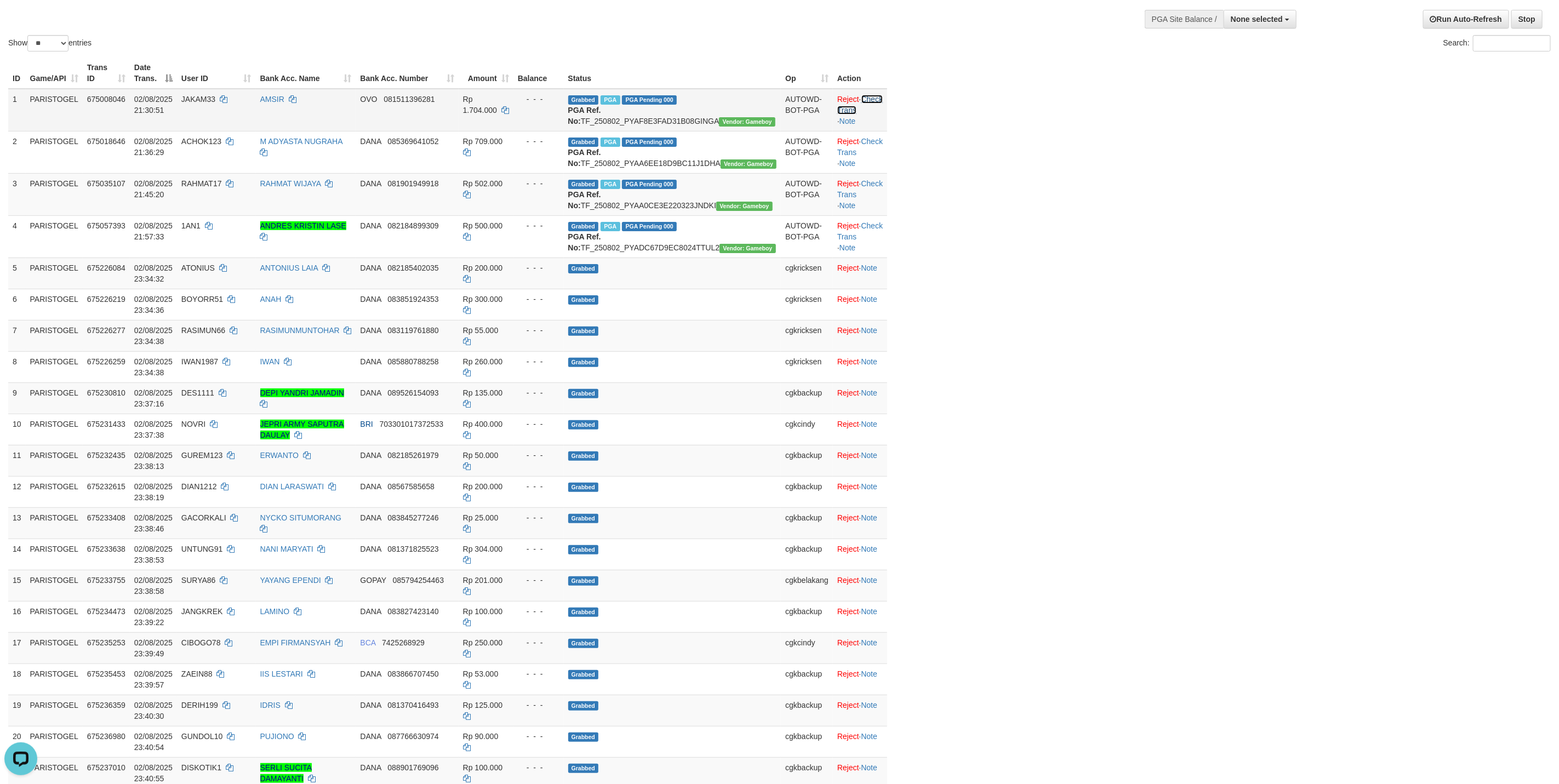 click on "Check Trans" at bounding box center (860, 105) 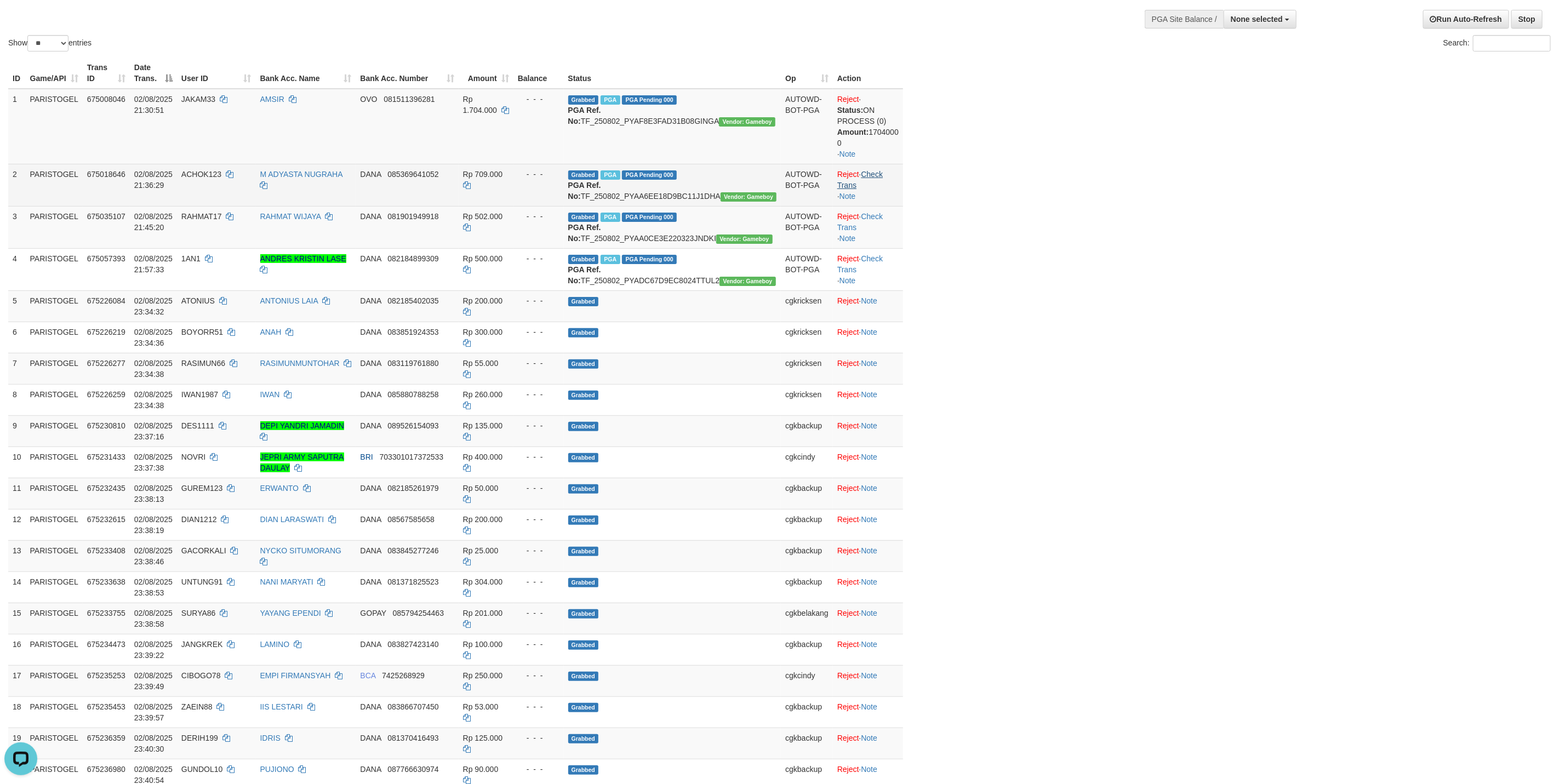 drag, startPoint x: 813, startPoint y: 154, endPoint x: 809, endPoint y: 181, distance: 27.294688 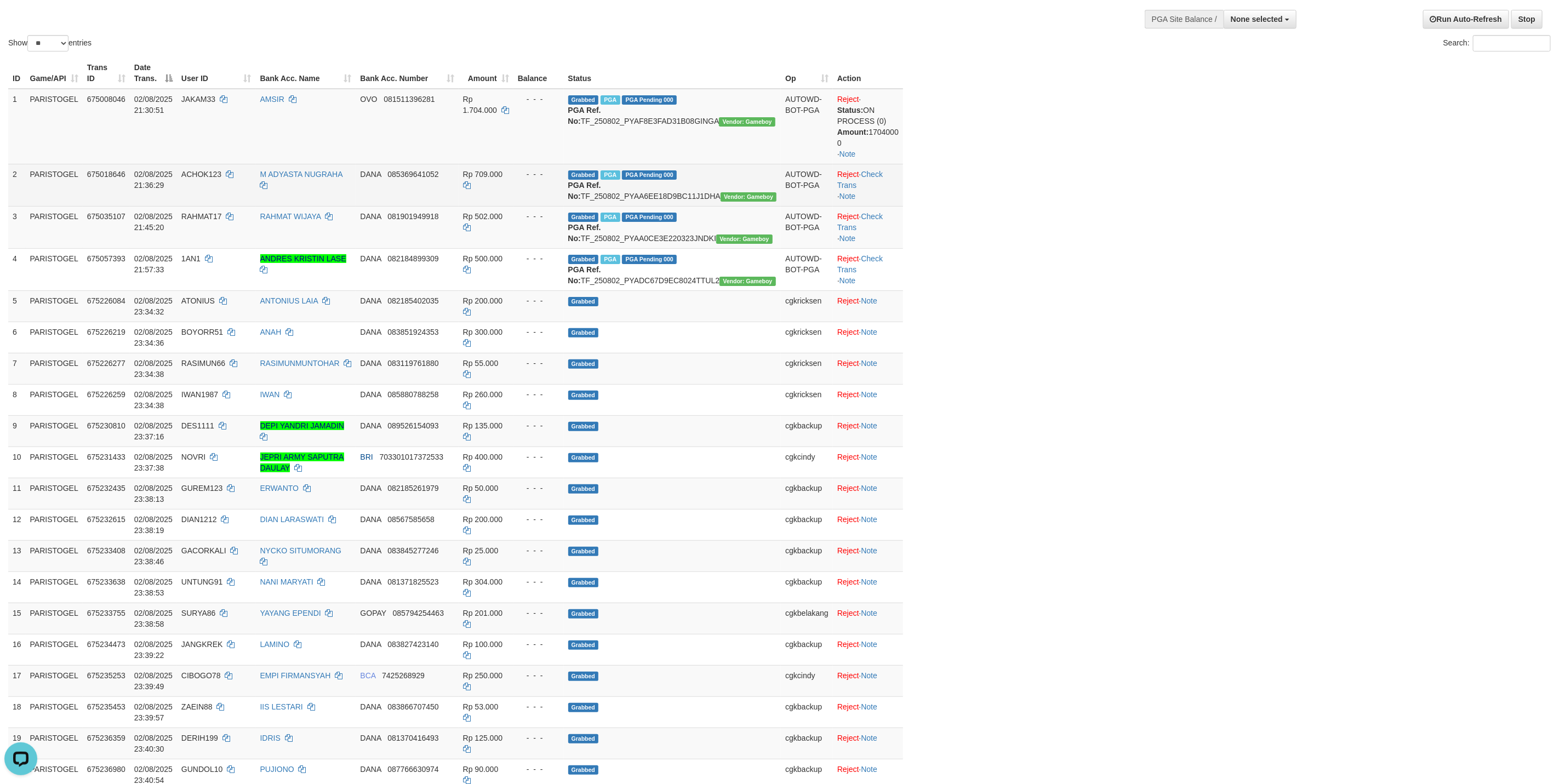 click on "Reject ·    Check Trans    ·    Note" at bounding box center [868, 185] 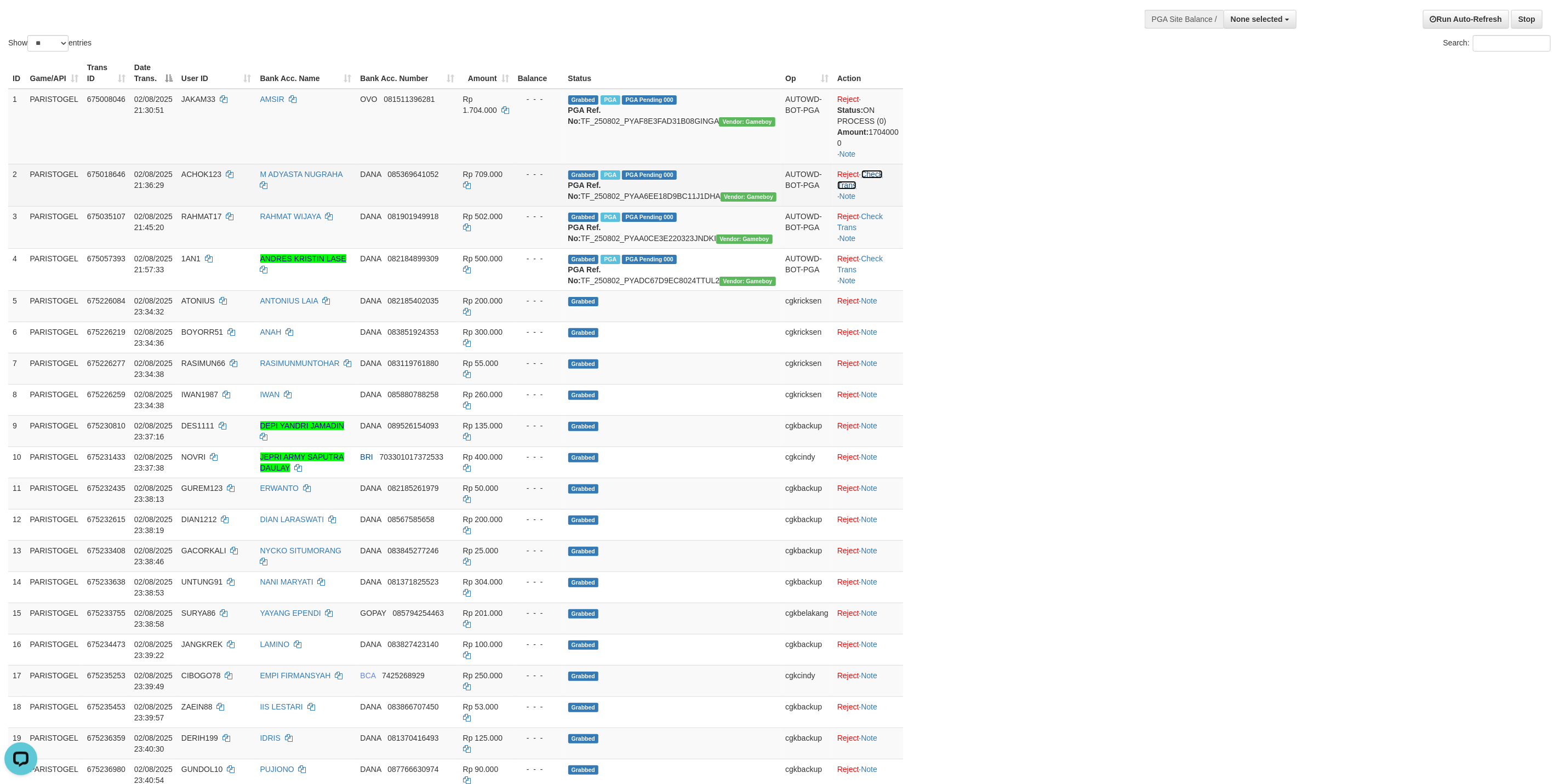 click on "Check Trans" at bounding box center (860, 180) 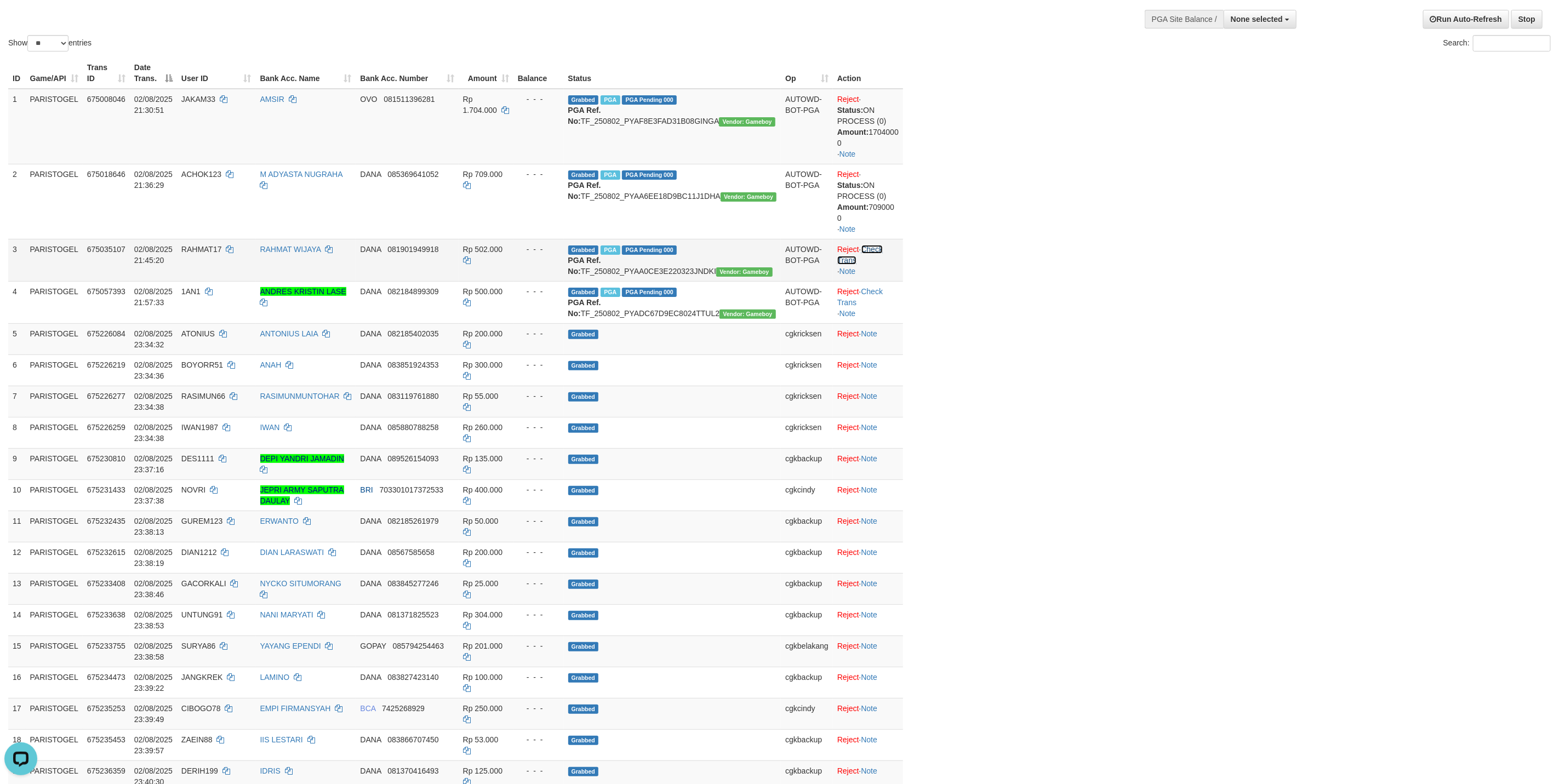 click on "Reject ·    Check Trans    ·    Note" at bounding box center [868, 260] 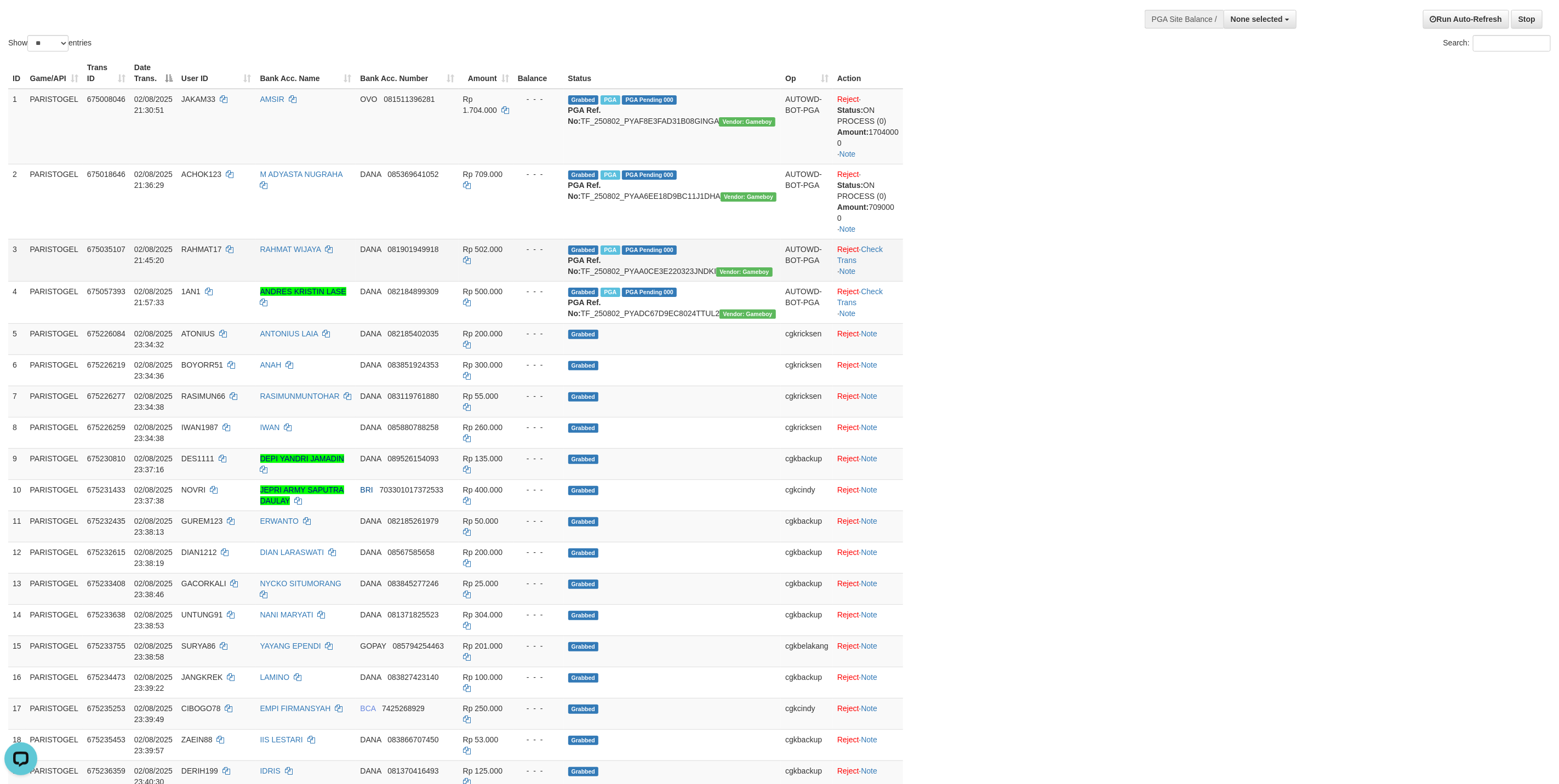 click on "Reject ·    Check Trans    ·    Note" at bounding box center (868, 260) 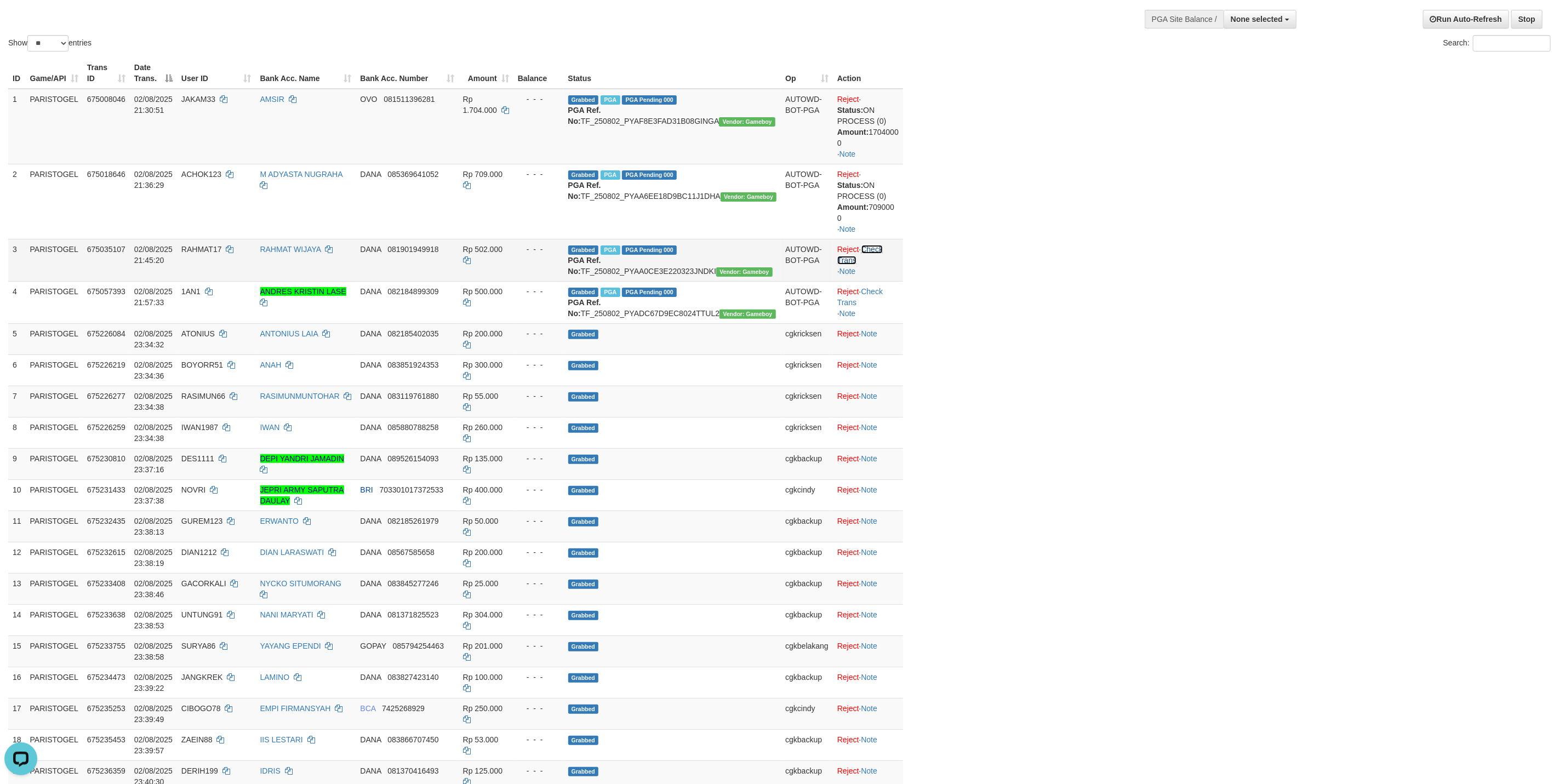 click on "Check Trans" at bounding box center [860, 255] 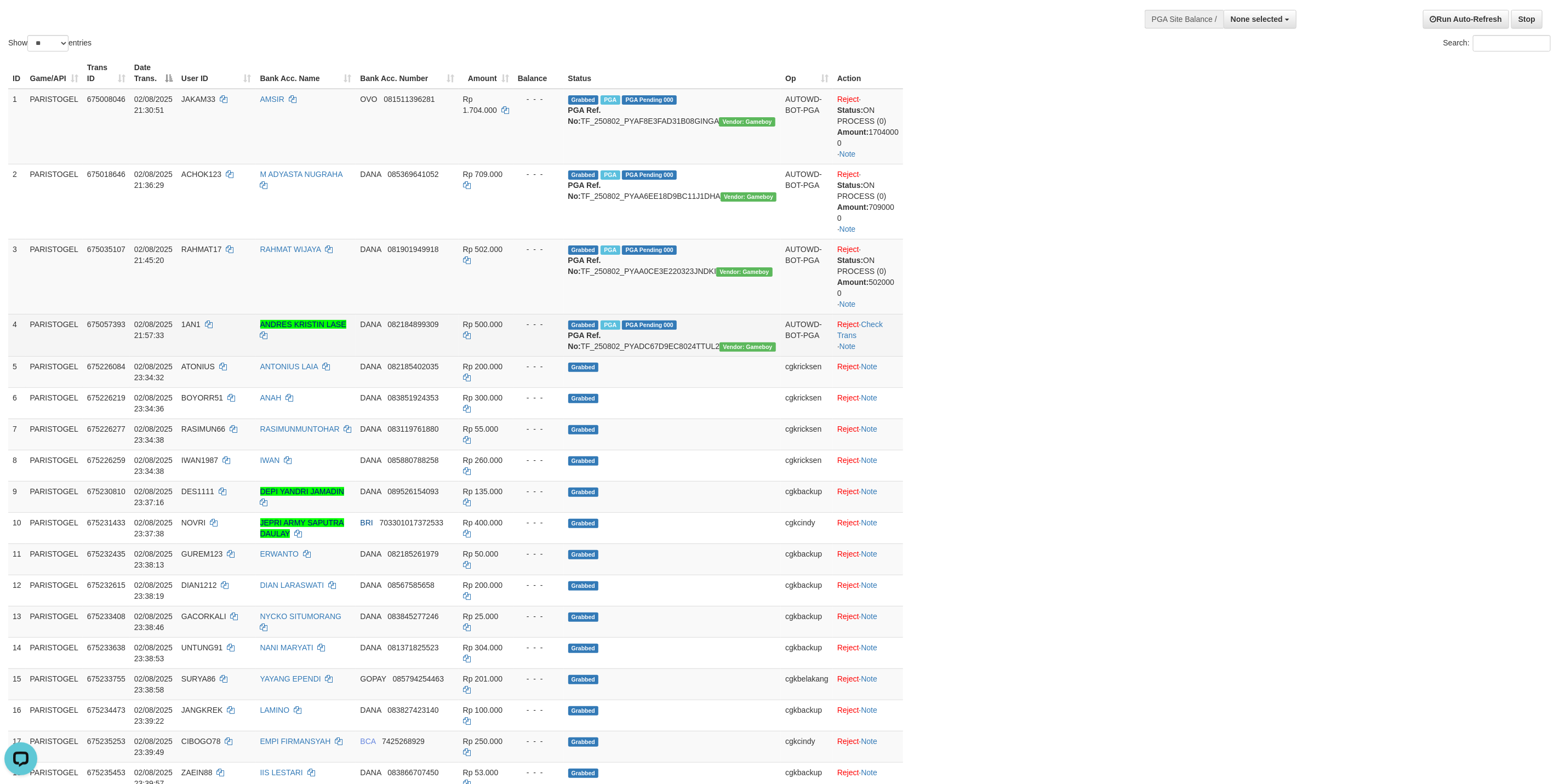 click on "Reject ·    Check Trans    ·    Note" at bounding box center [868, 335] 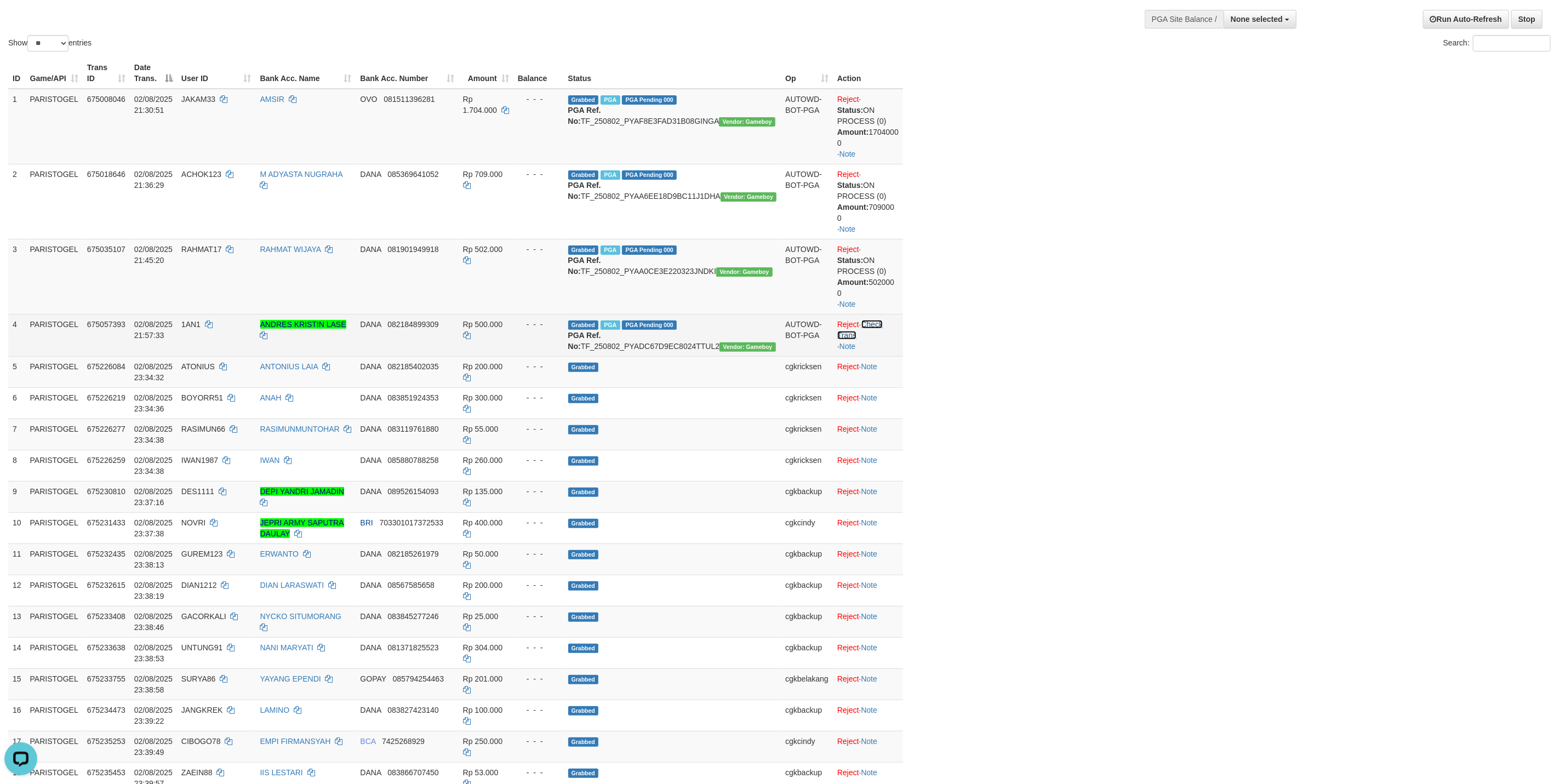 click on "Check Trans" at bounding box center (860, 330) 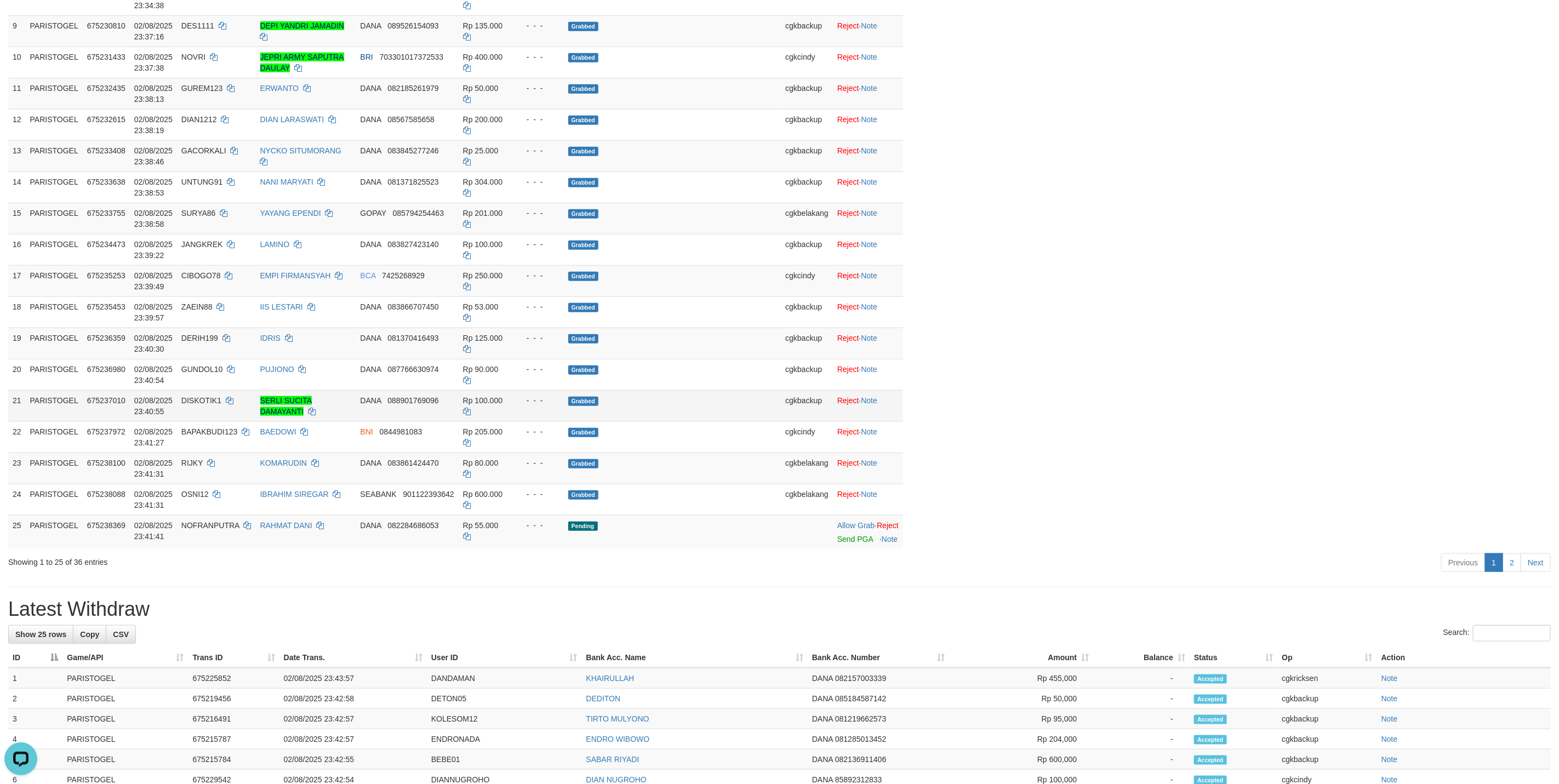 scroll, scrollTop: 740, scrollLeft: 0, axis: vertical 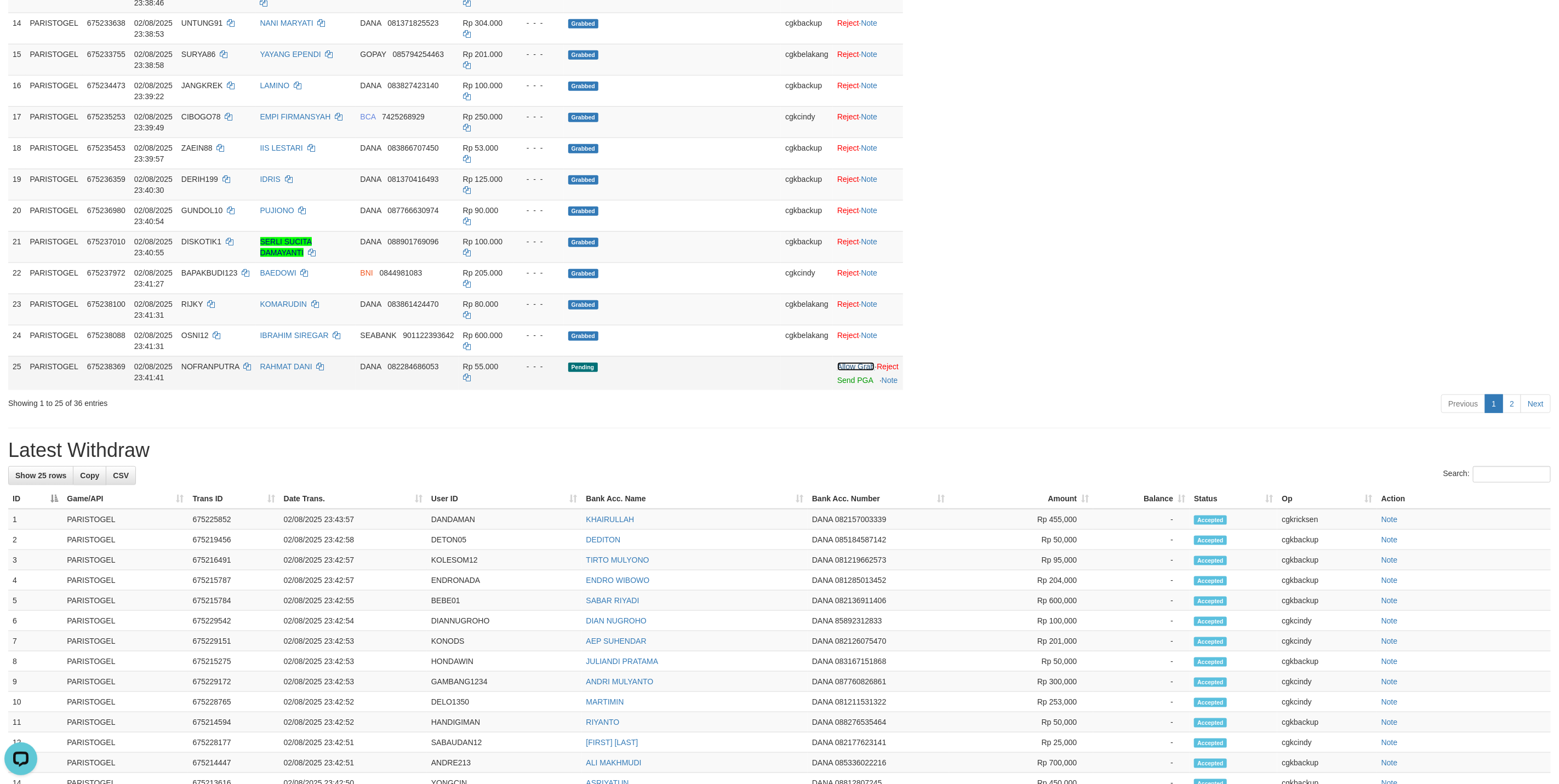 click on "Allow Grab" at bounding box center (856, 367) 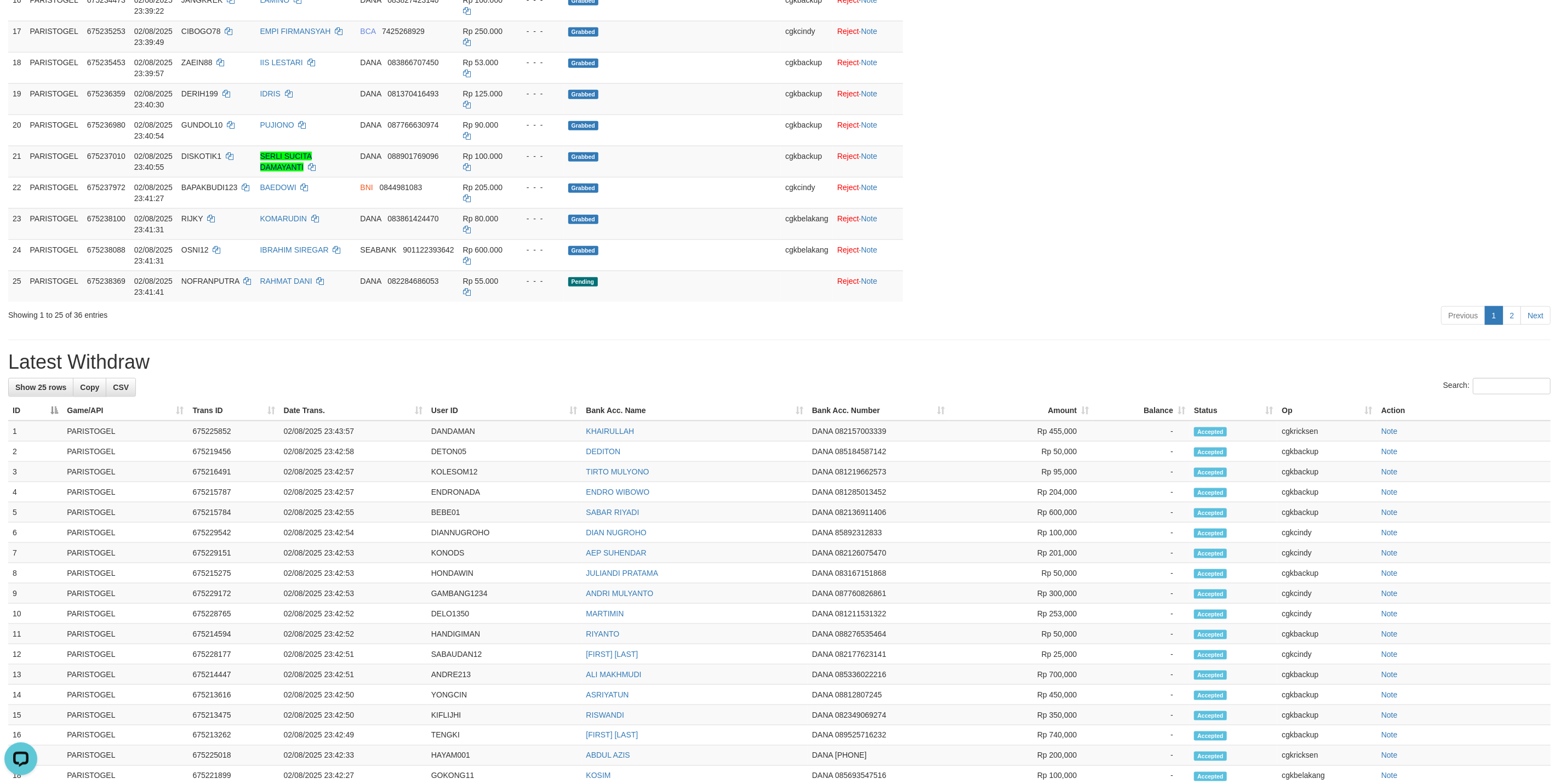 scroll, scrollTop: 855, scrollLeft: 0, axis: vertical 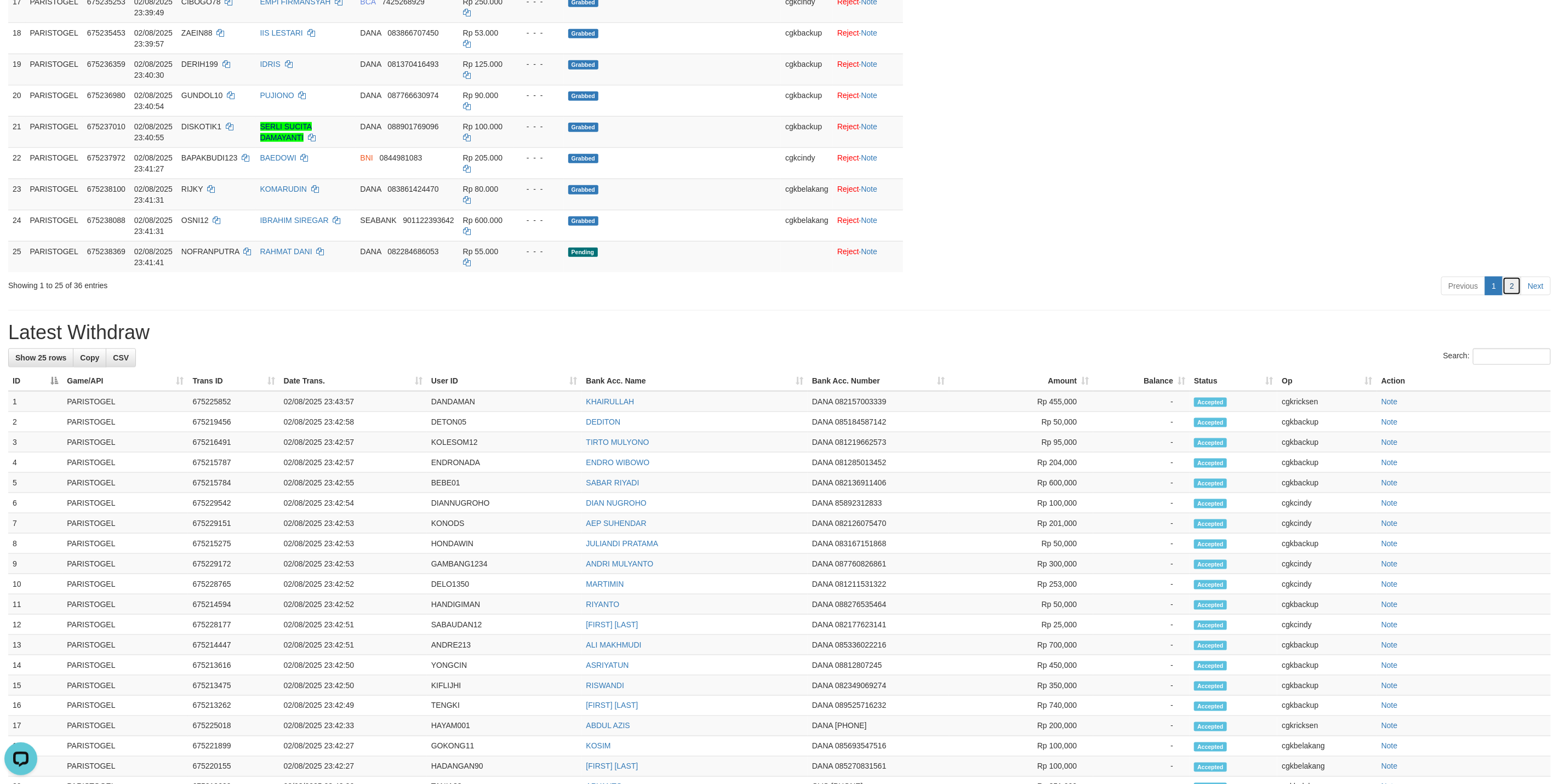 click on "2" at bounding box center [1512, 286] 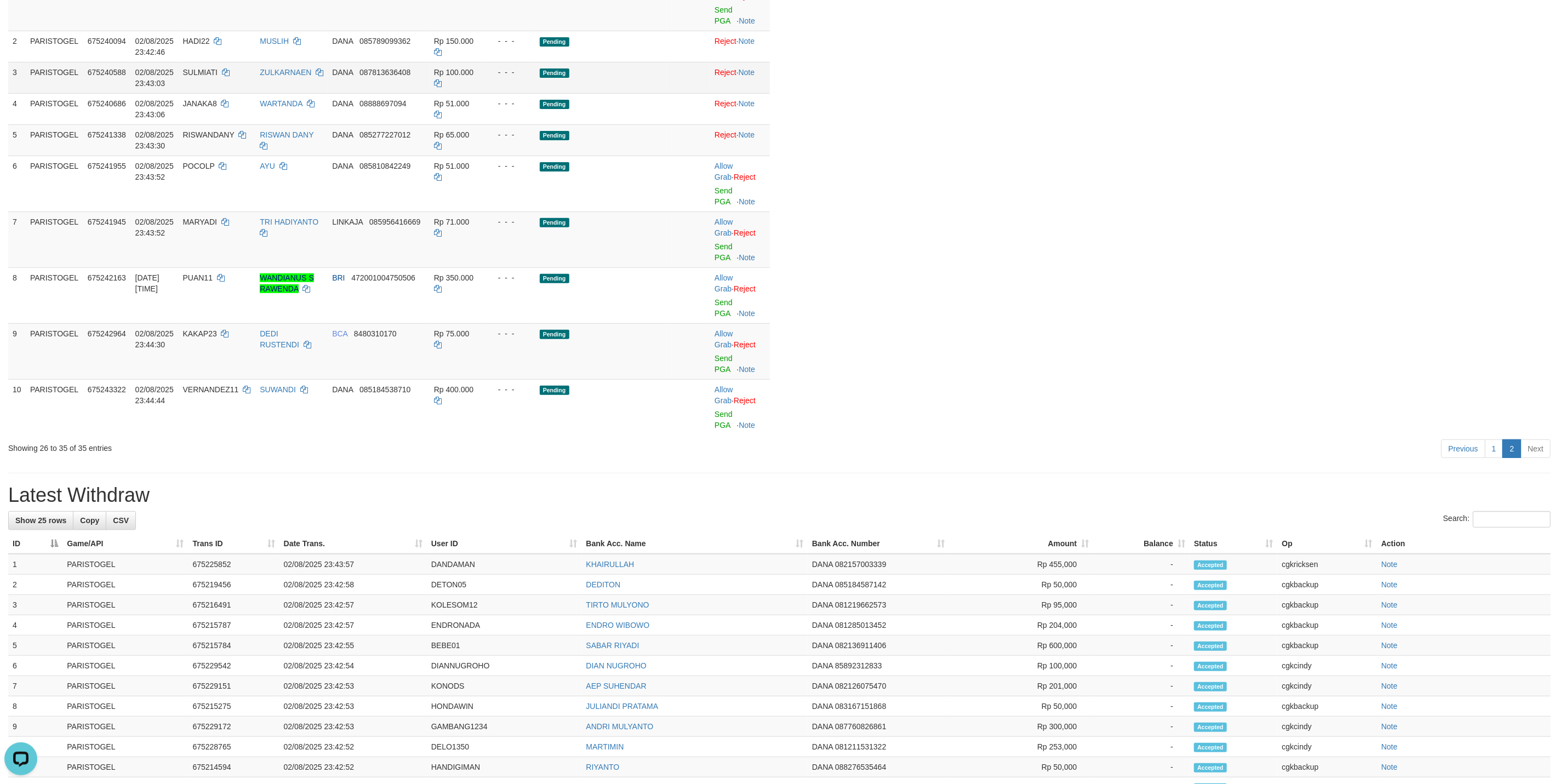 scroll, scrollTop: 114, scrollLeft: 0, axis: vertical 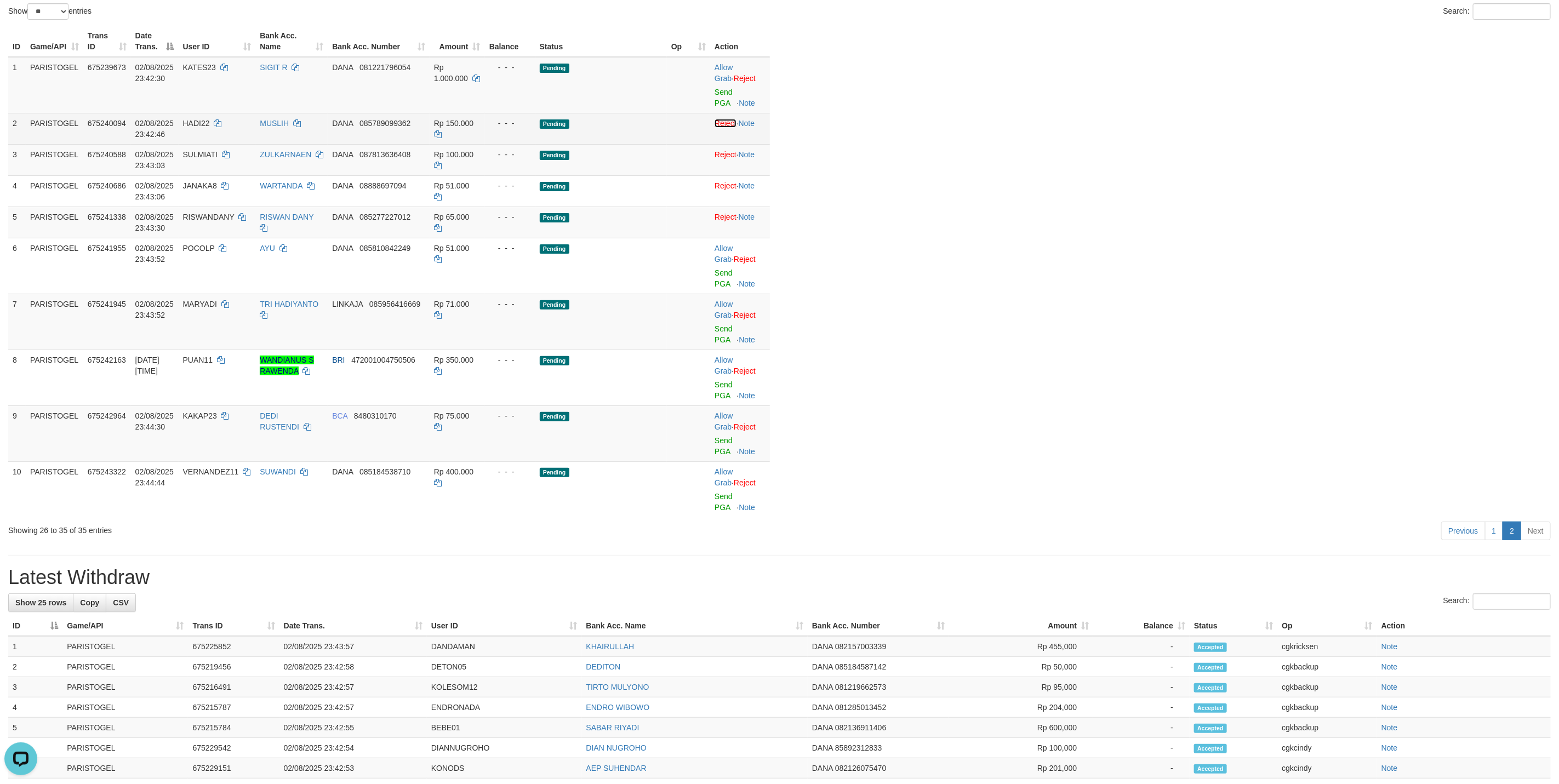click on "Reject" at bounding box center (726, 123) 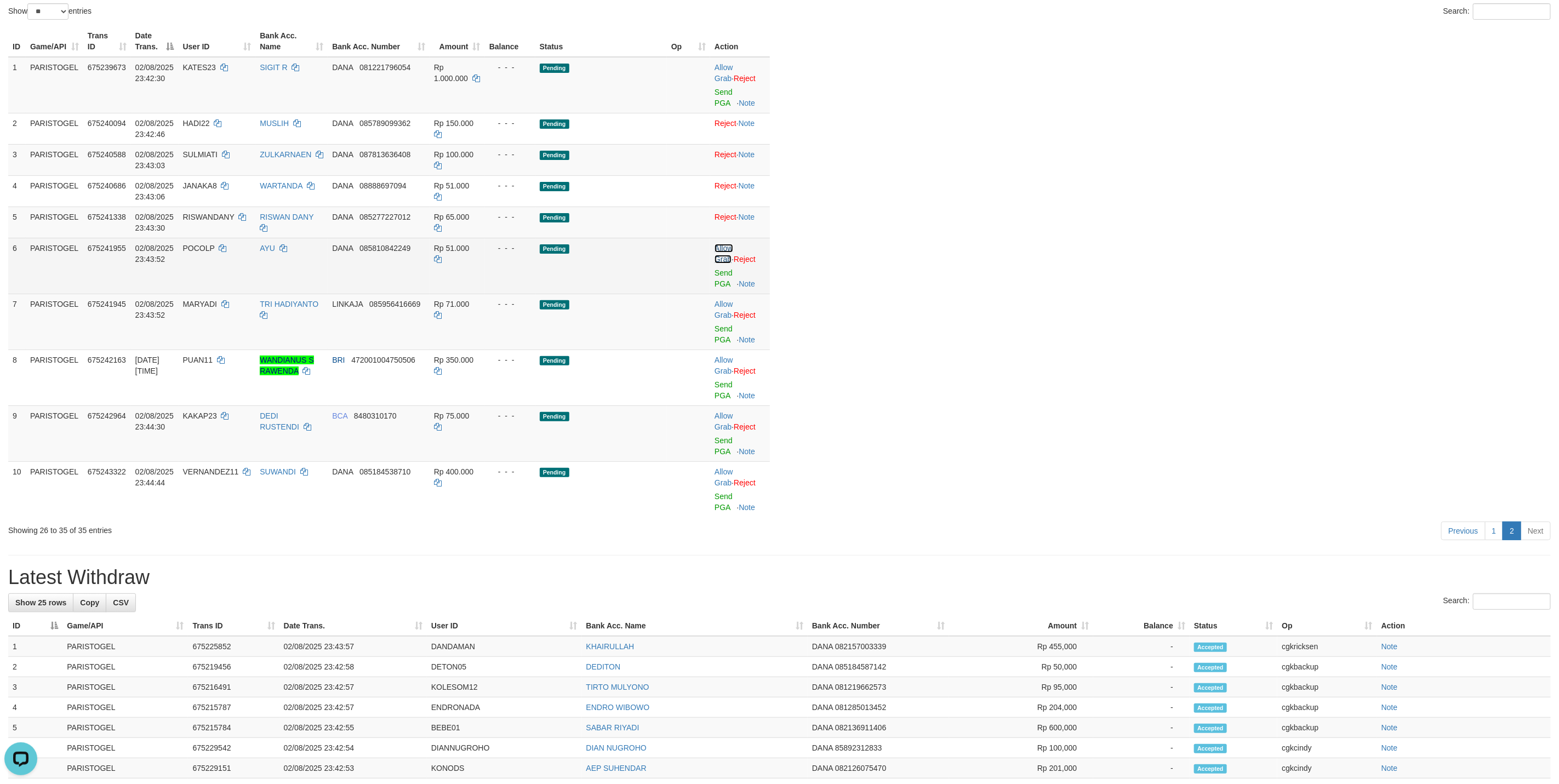 click on "Allow Grab" at bounding box center [723, 254] 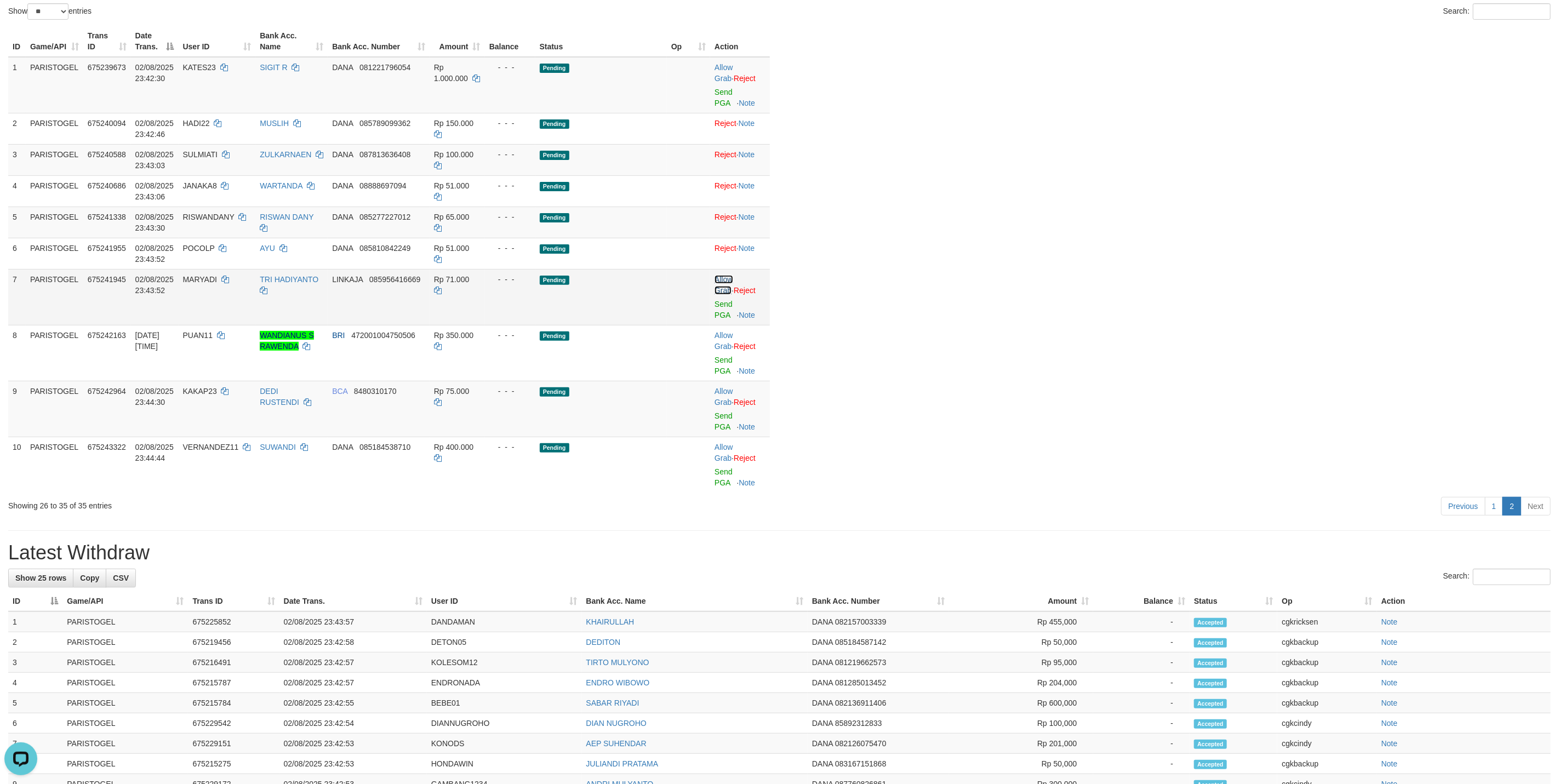 click on "Allow Grab" at bounding box center (723, 285) 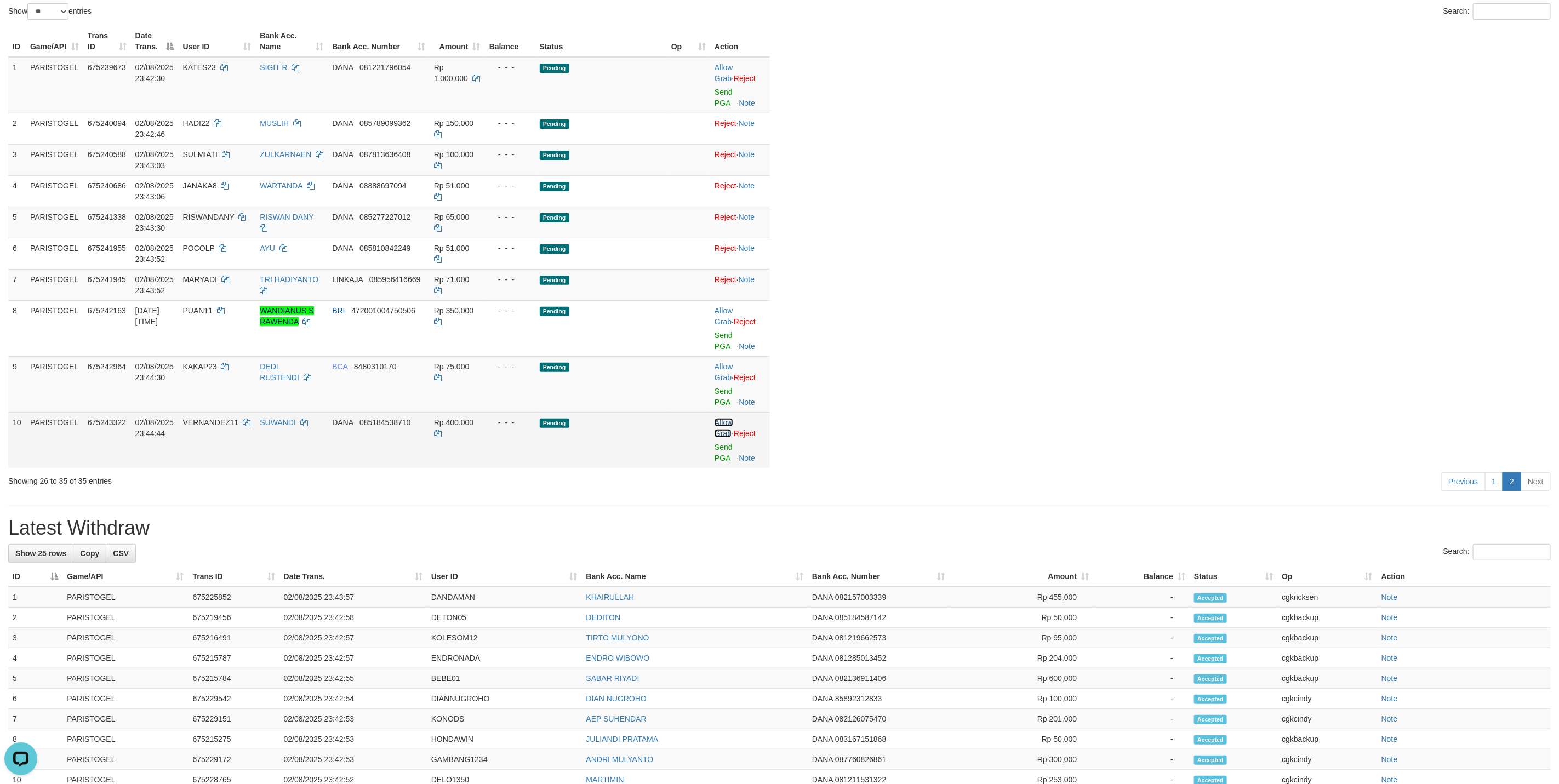 click on "Allow Grab" at bounding box center [723, 428] 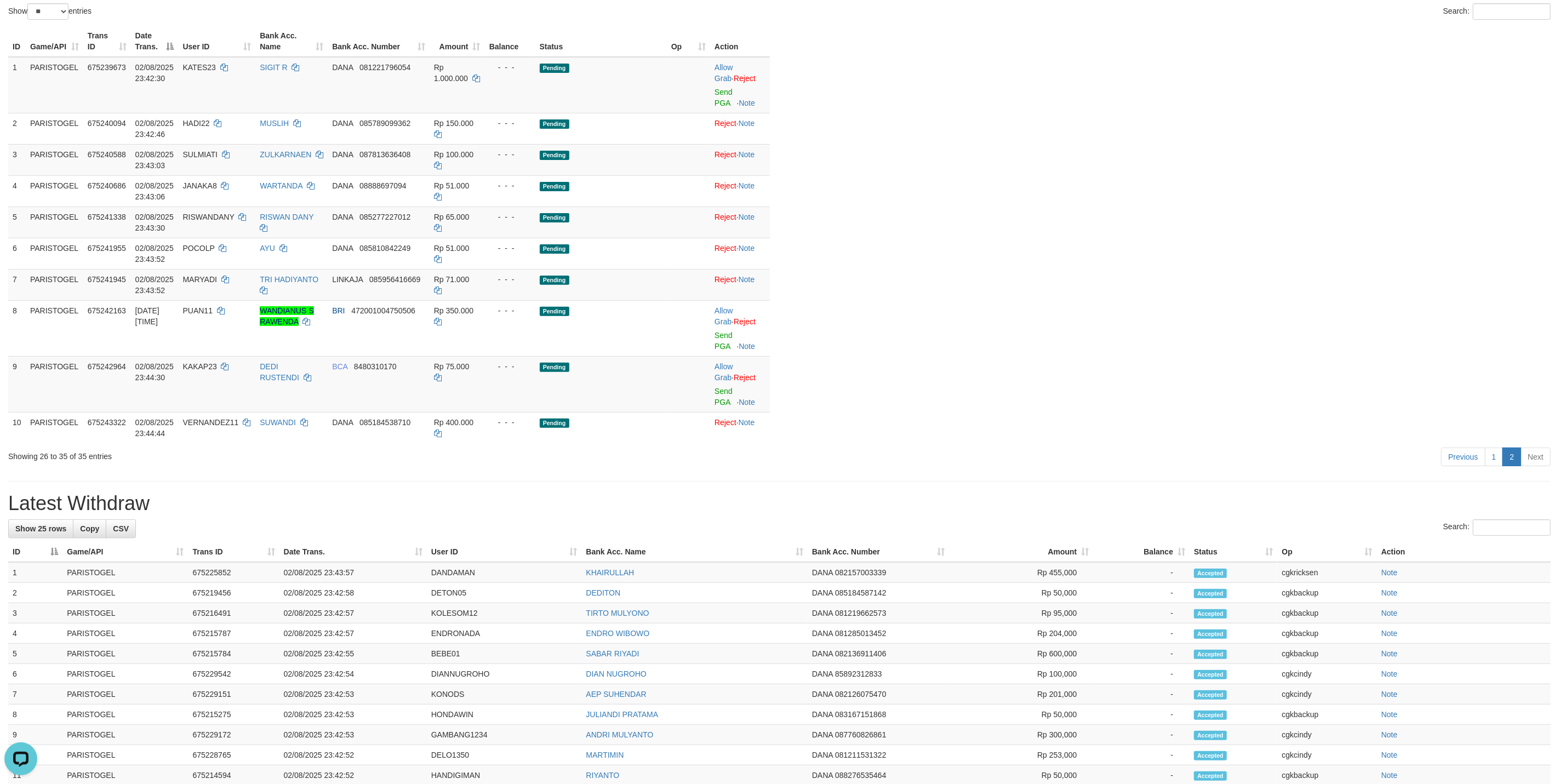click on "ID Game/API Trans ID Date Trans. User ID Bank Acc. Name Bank Acc. Number Amount Balance Status Op Action
1 PARISTOGEL 675239673 02/08/2025 23:42:30 KATES23    SIGIT R    DANA     081221796054 Rp 1.000.000    -  -  - Pending Allow Grab   ·    Reject Send PGA     ·    Note 2 PARISTOGEL 675240094 02/08/2025 23:42:46 HADI22    MUSLIH    DANA     085789099362 Rp 150.000    -  -  - Pending Reject ·    Note 3 PARISTOGEL 675240588 02/08/2025 23:43:03 SULMIATI    ZULKARNAEN    DANA     087813636408 Rp 100.000    -  -  - Pending Reject ·    Note 4 PARISTOGEL 675240686 02/08/2025 23:43:06 JANAKA8    WARTANDA    DANA     08888697094 Rp 51.000    -  -  - Pending Reject ·    Note 5 PARISTOGEL 675241338 02/08/2025 23:43:30 RISWANDANY    RISWAN DANY    DANA     085277227012 Rp 65.000    -  -  - Pending Reject ·    Note 6 PARISTOGEL 675241955 02/08/2025 23:43:52 POCOLP    AYU    DANA     085810842249 Rp 51.000    7" at bounding box center (779, 234) 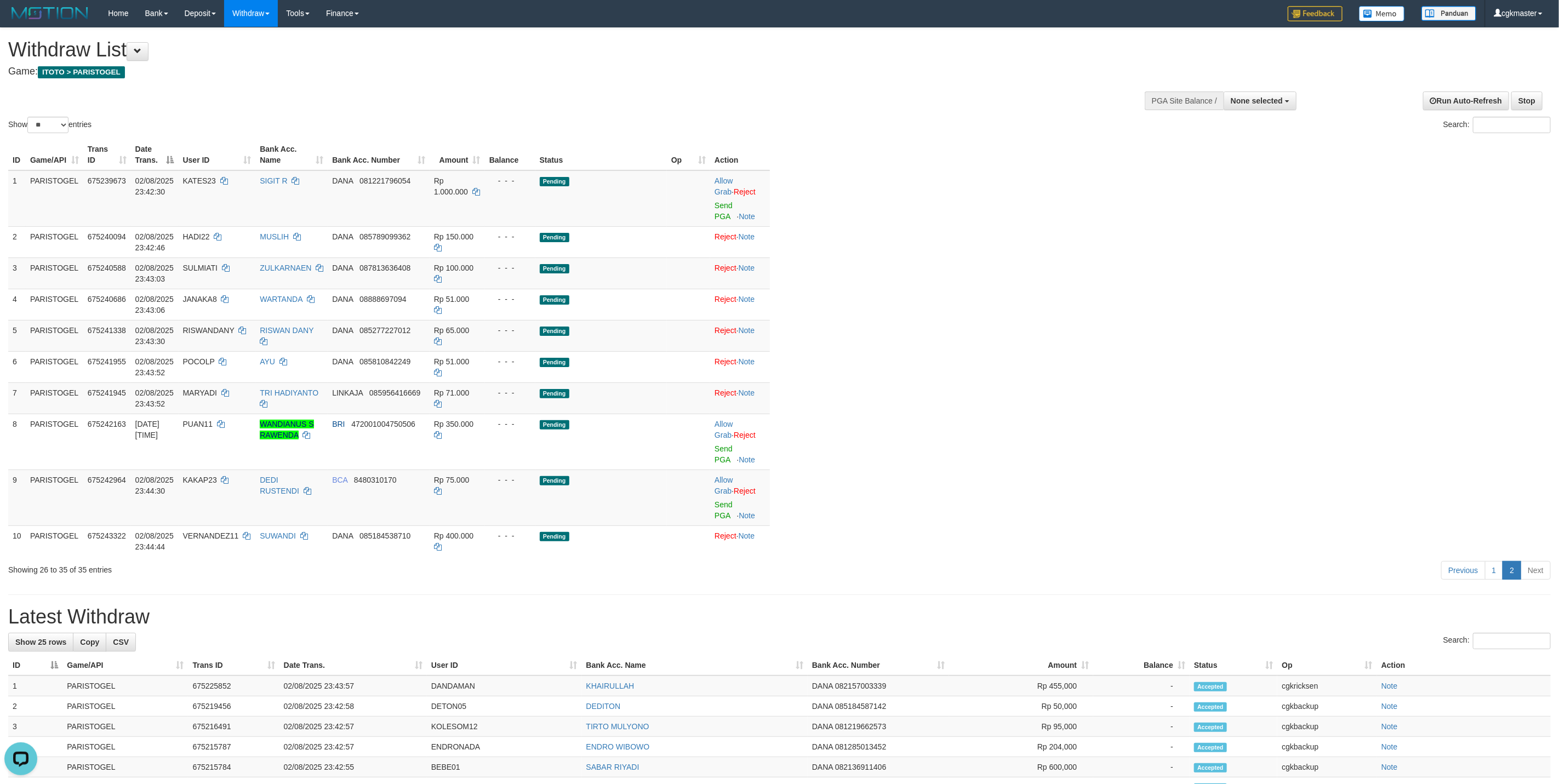 scroll, scrollTop: 0, scrollLeft: 0, axis: both 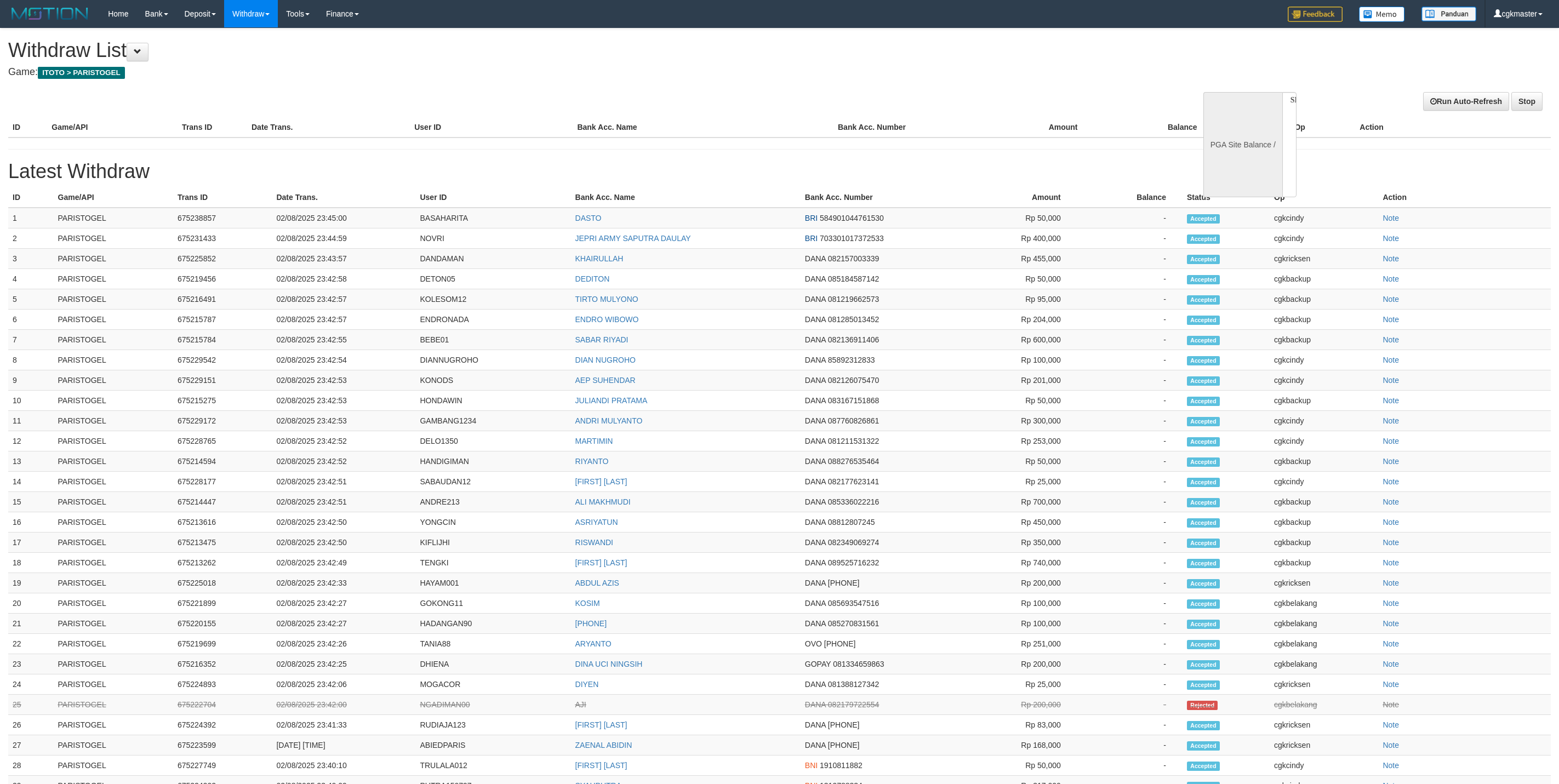 select 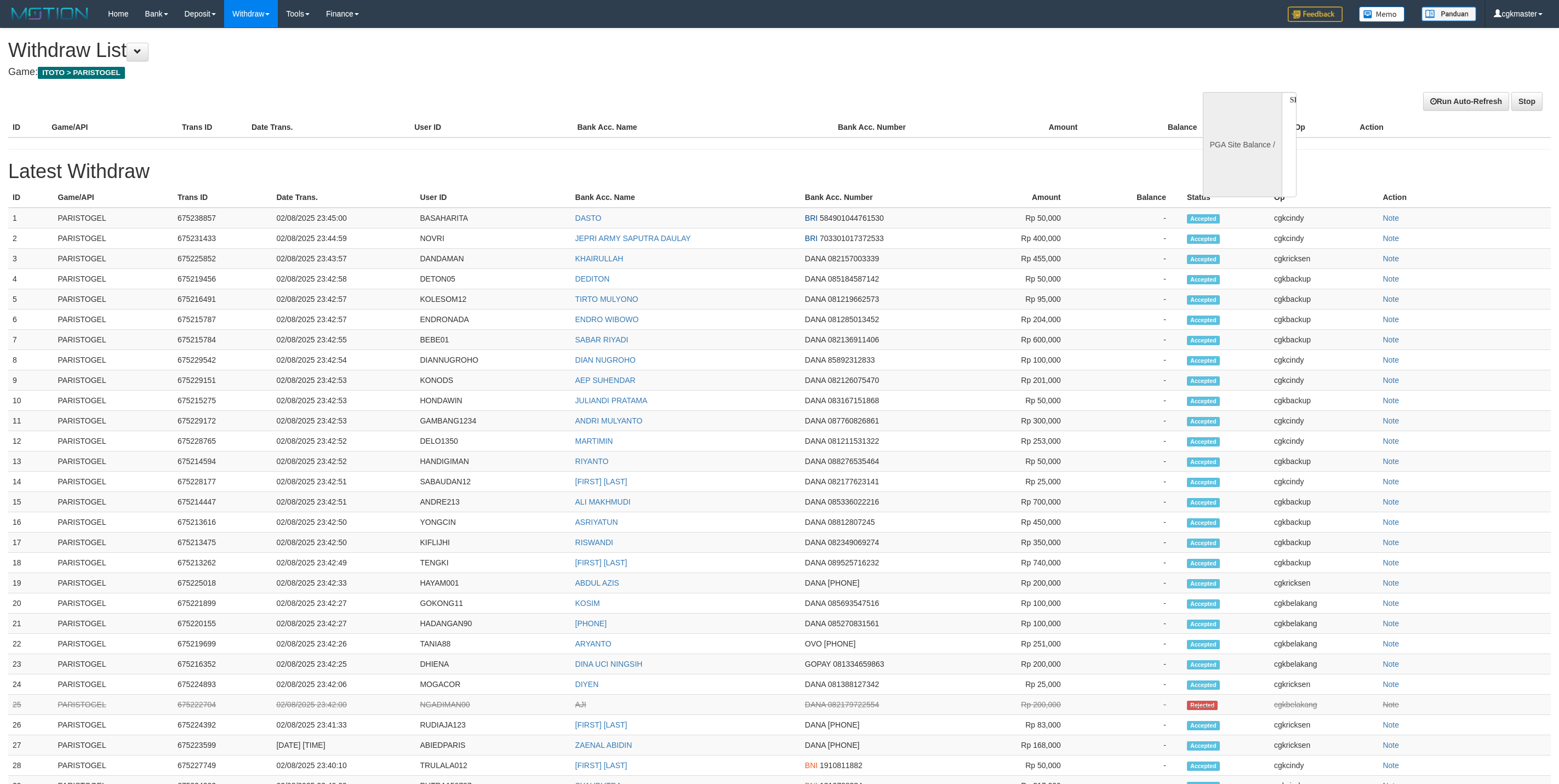scroll, scrollTop: 0, scrollLeft: 0, axis: both 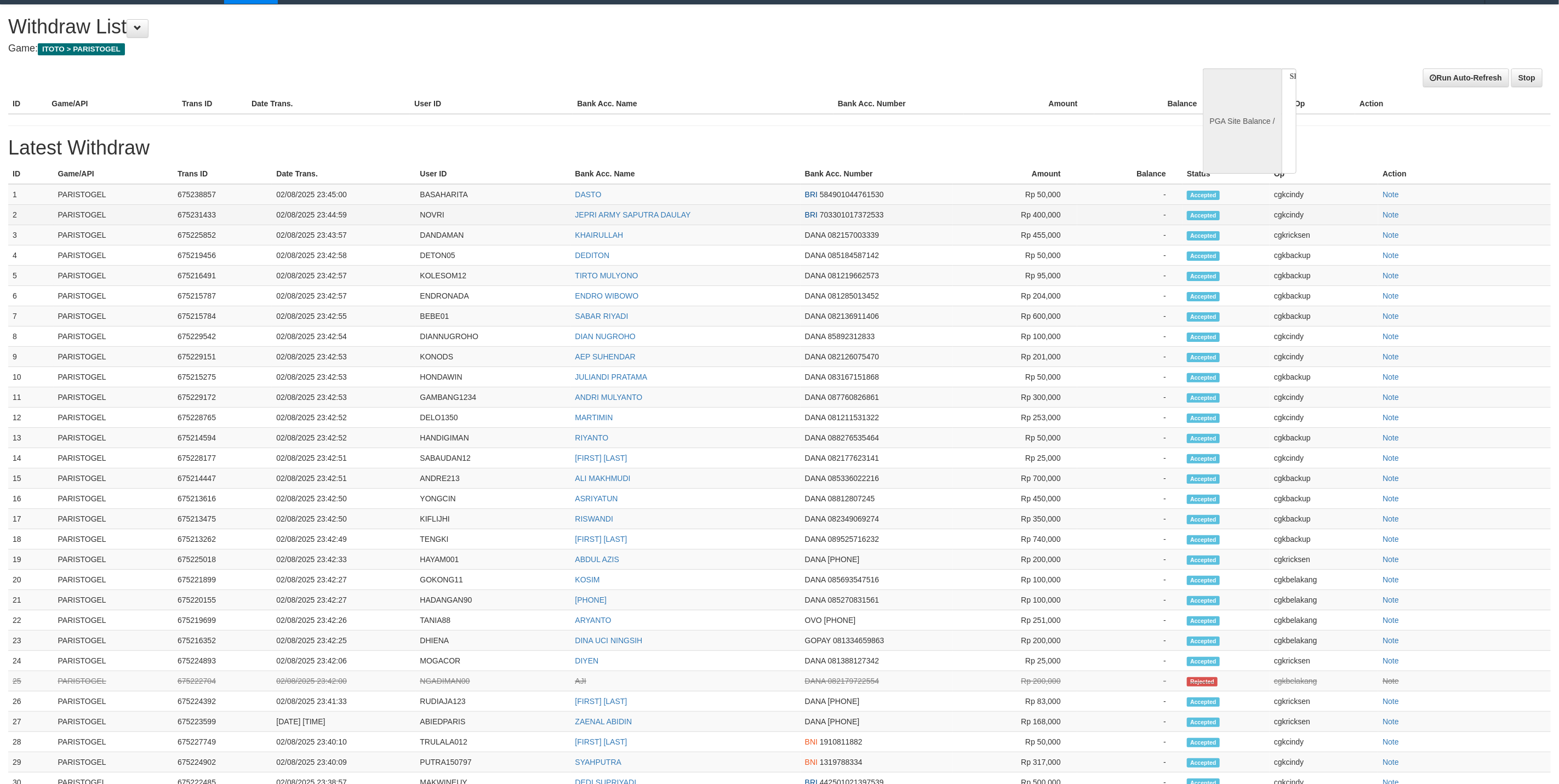 select on "**" 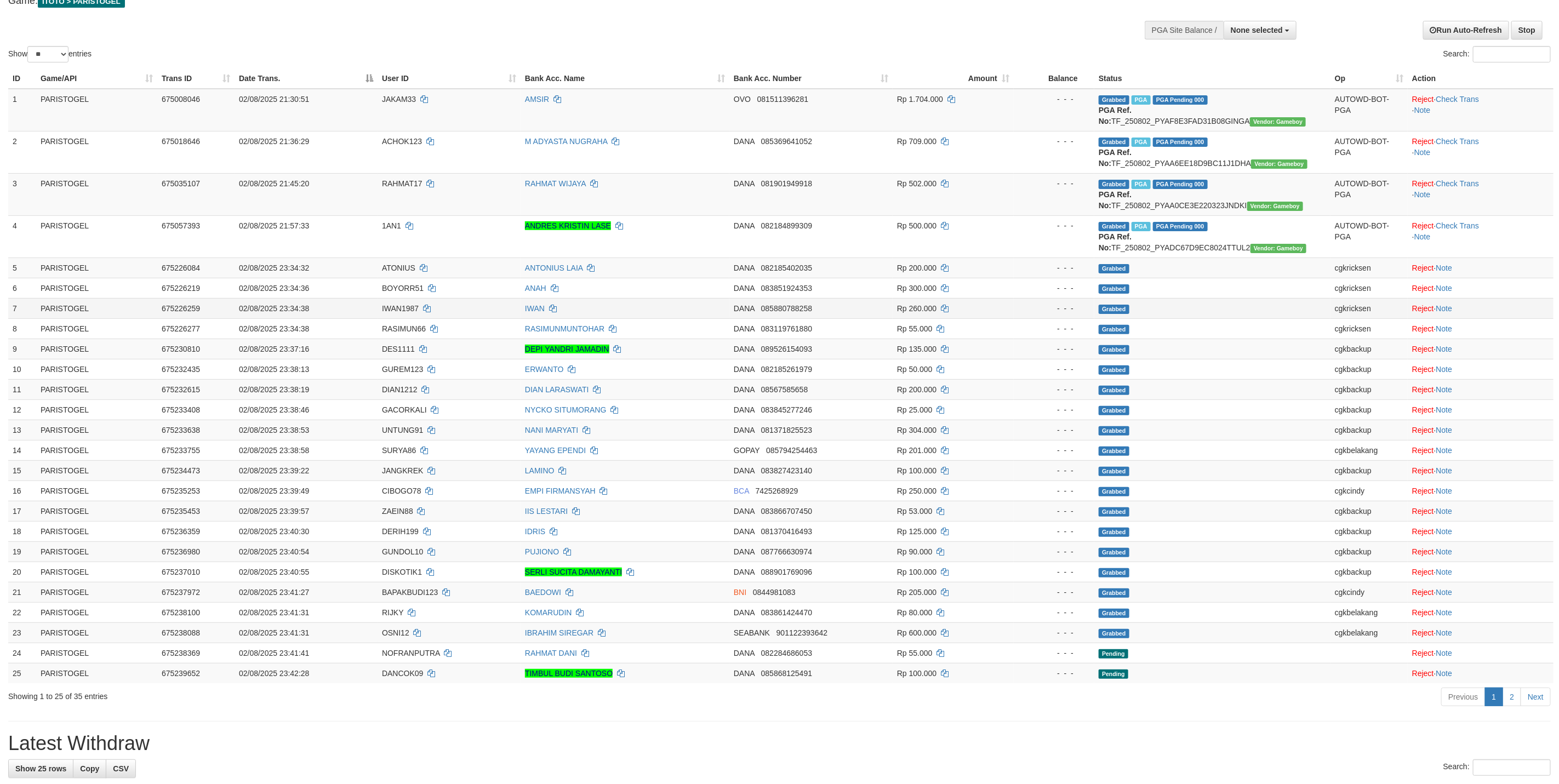 scroll, scrollTop: 32, scrollLeft: 0, axis: vertical 